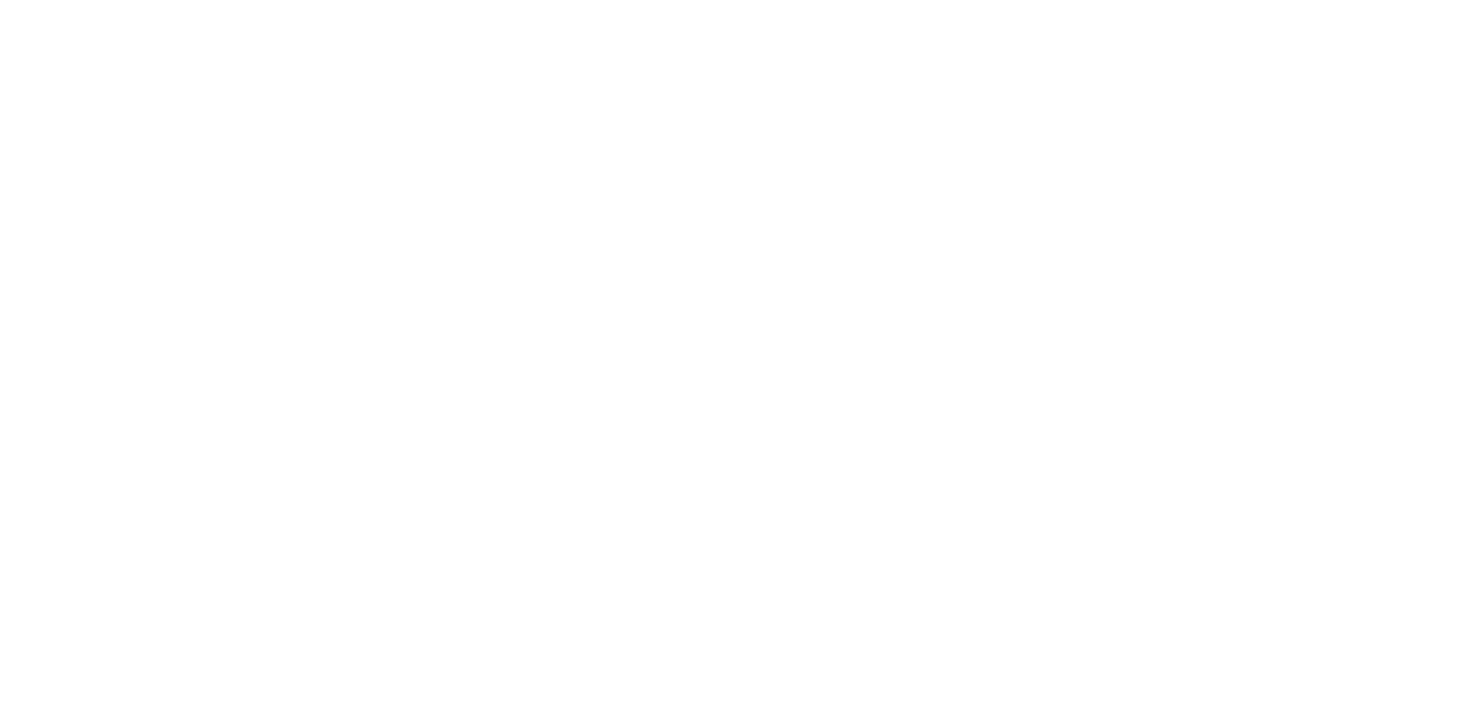 scroll, scrollTop: 0, scrollLeft: 0, axis: both 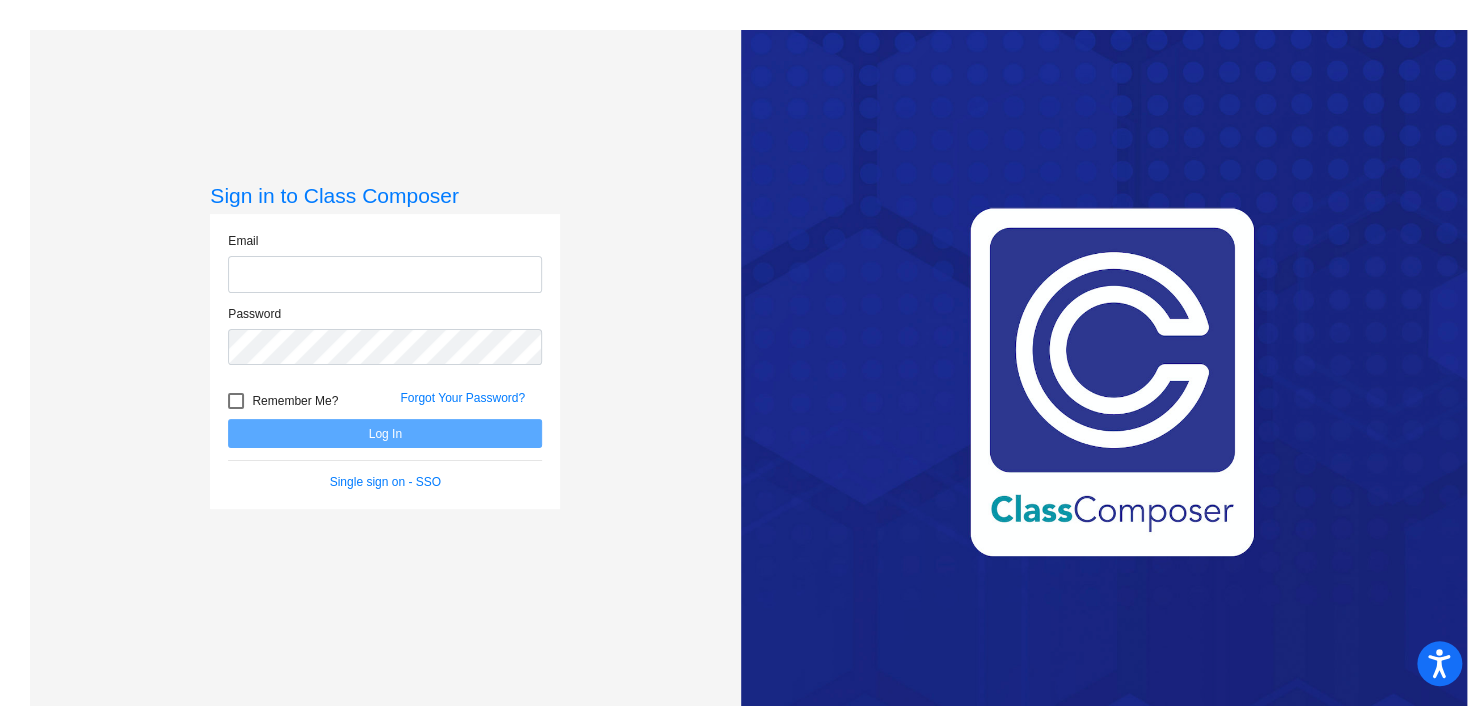 type on "kurt.hoppe@divinesavioracademy.com" 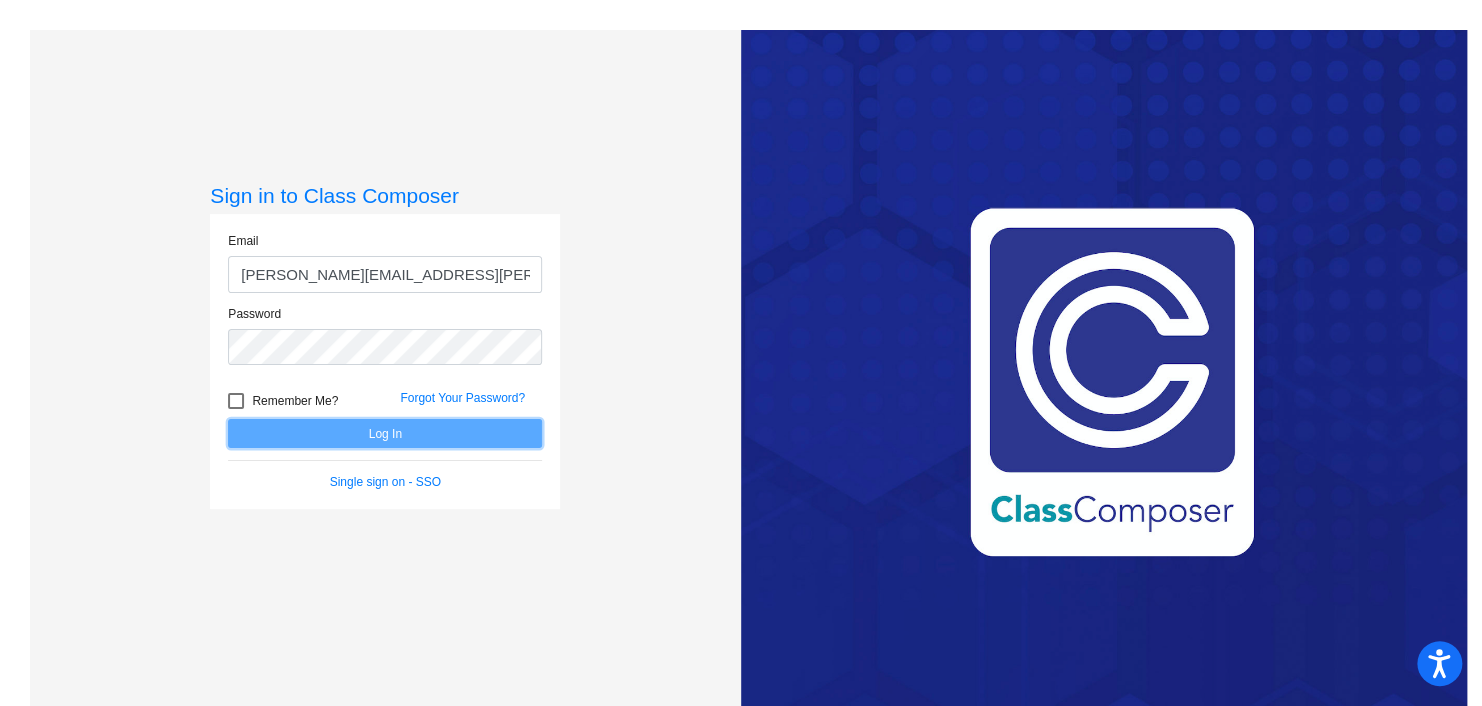 click on "Log In" 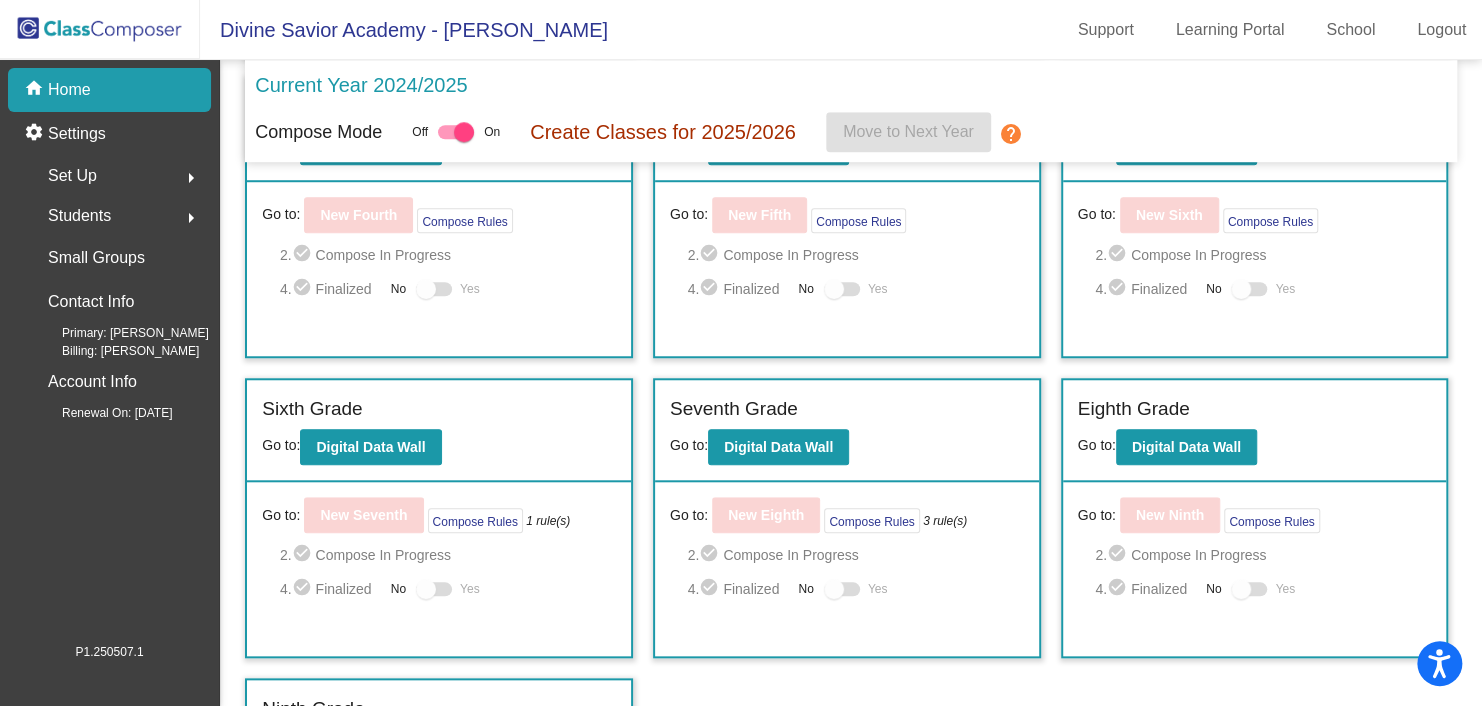 scroll, scrollTop: 699, scrollLeft: 0, axis: vertical 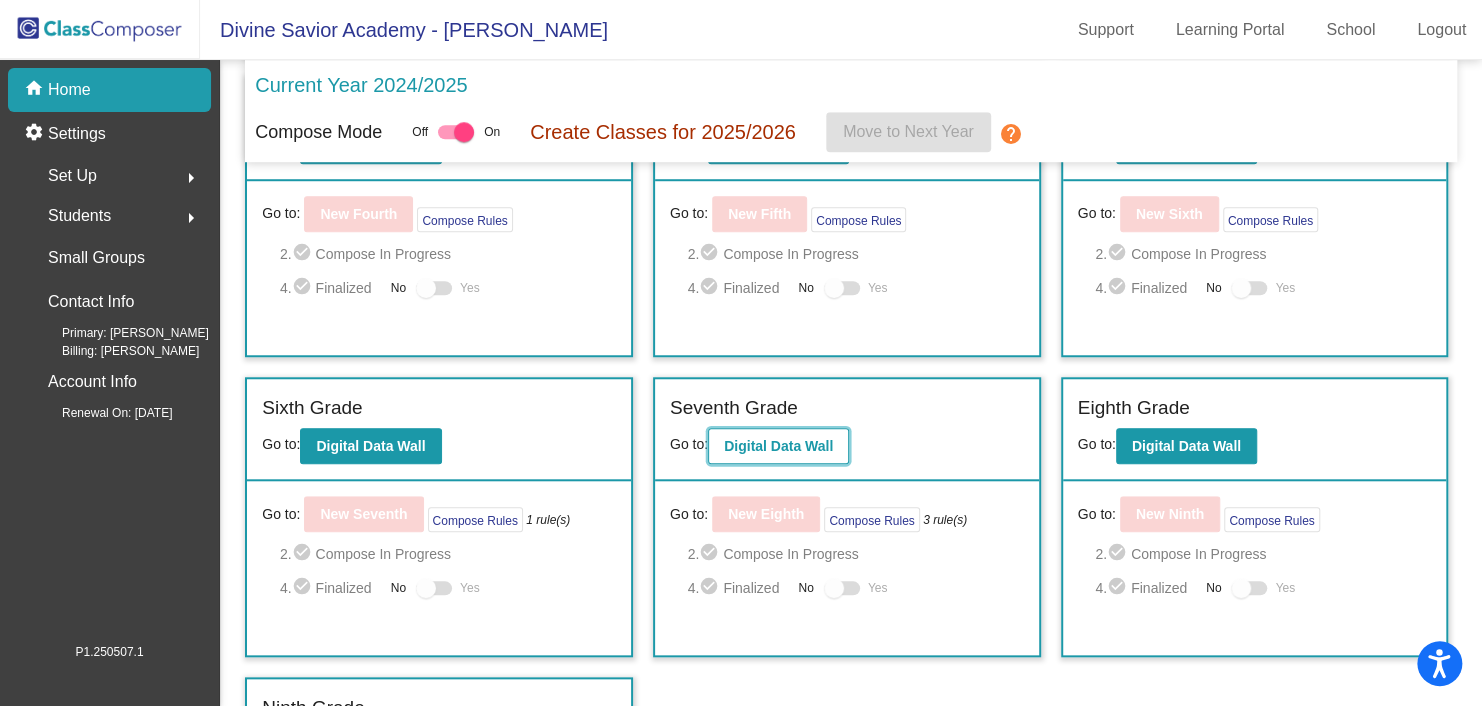 click on "Digital Data Wall" 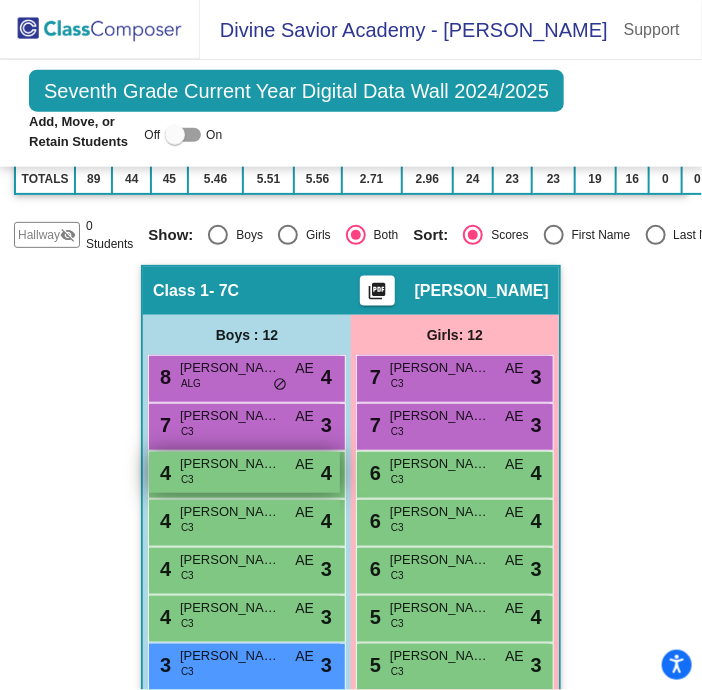 scroll, scrollTop: 660, scrollLeft: 0, axis: vertical 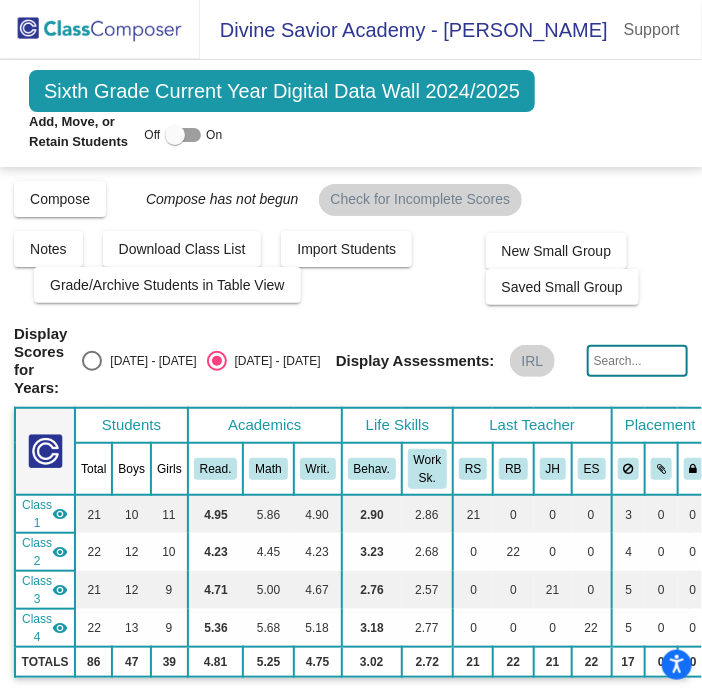 click 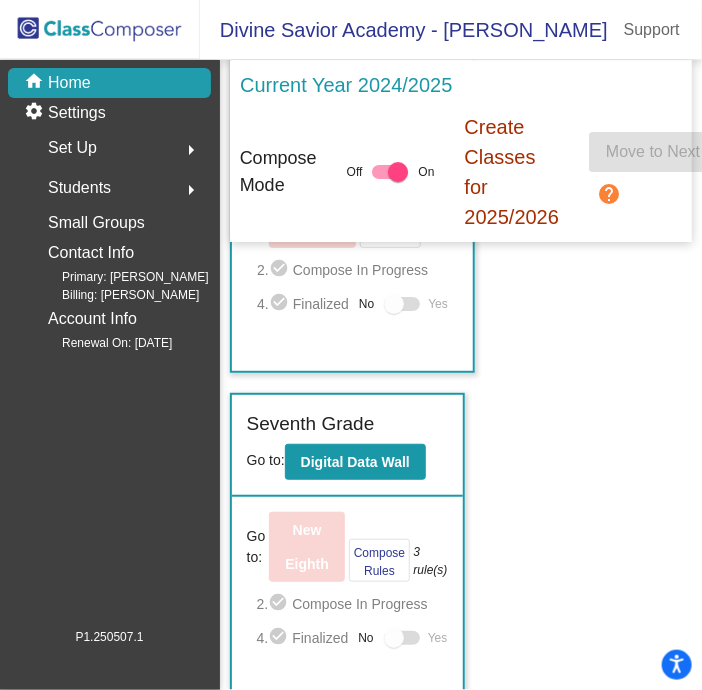 scroll, scrollTop: 3339, scrollLeft: 0, axis: vertical 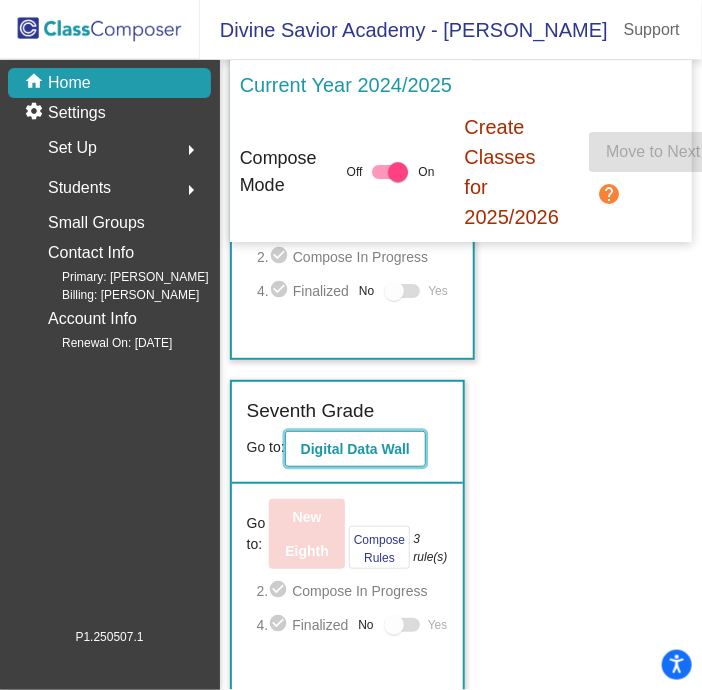 click on "Digital Data Wall" 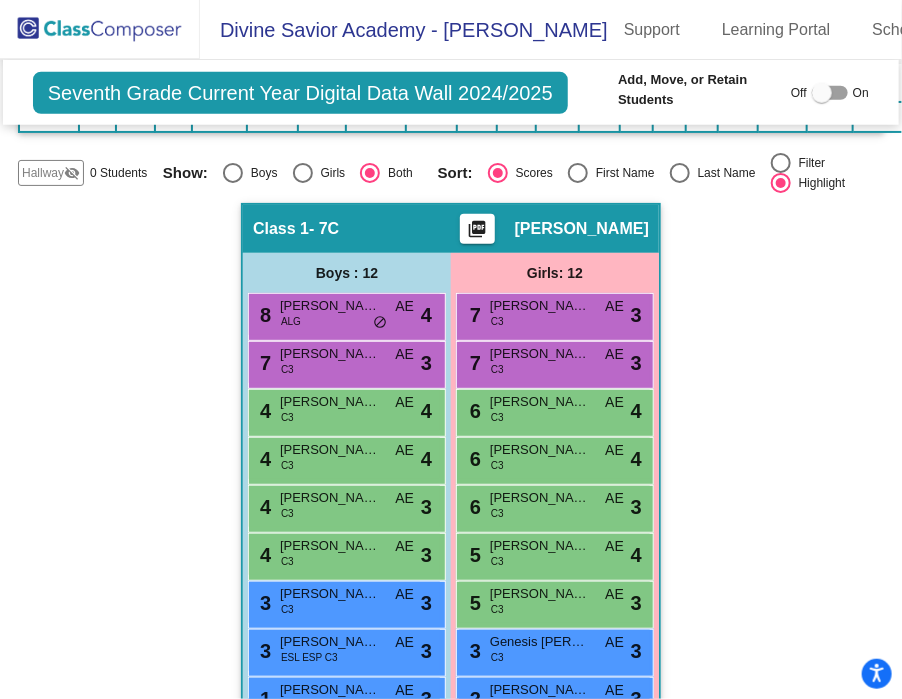 scroll, scrollTop: 1950, scrollLeft: 0, axis: vertical 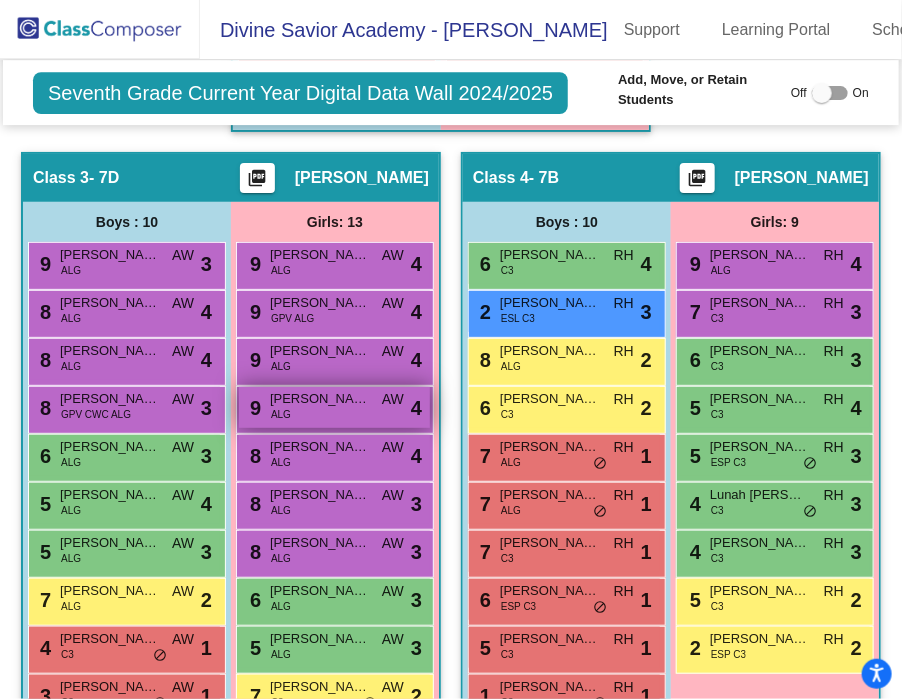 click on "[PERSON_NAME]" at bounding box center [320, 399] 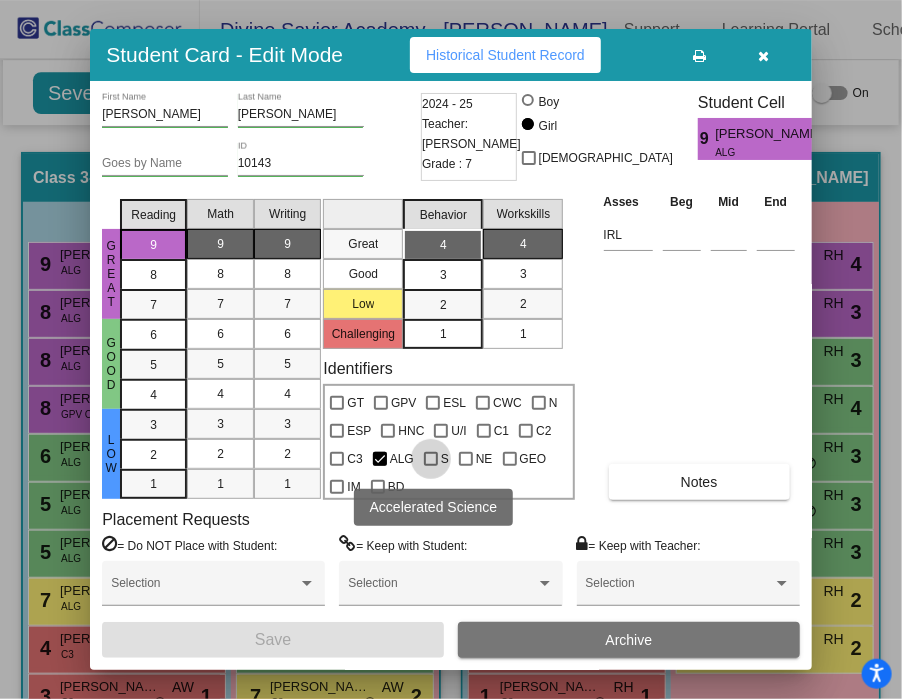 click at bounding box center (431, 459) 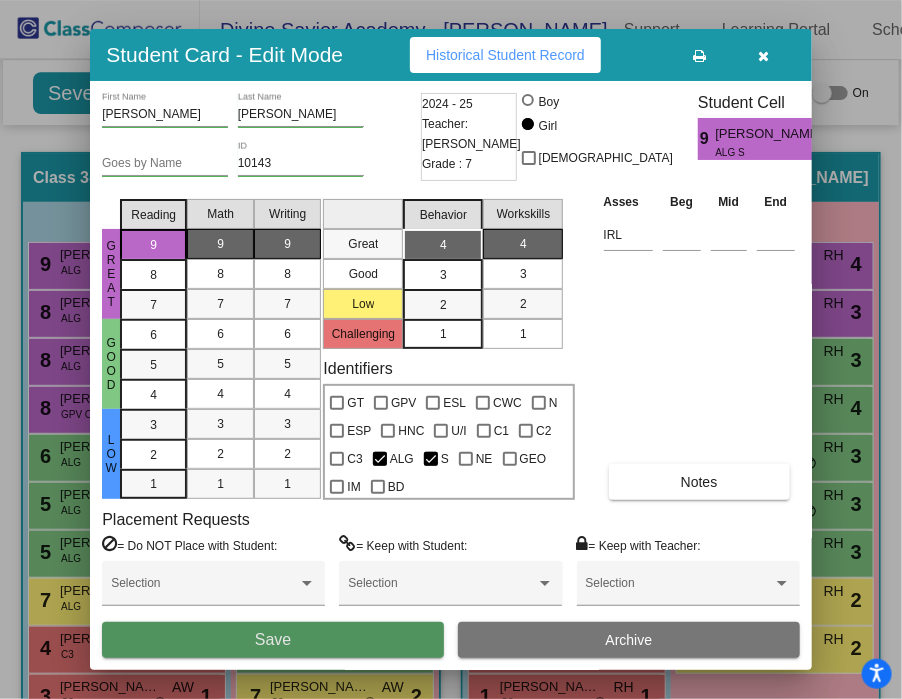 click on "Save" at bounding box center [273, 639] 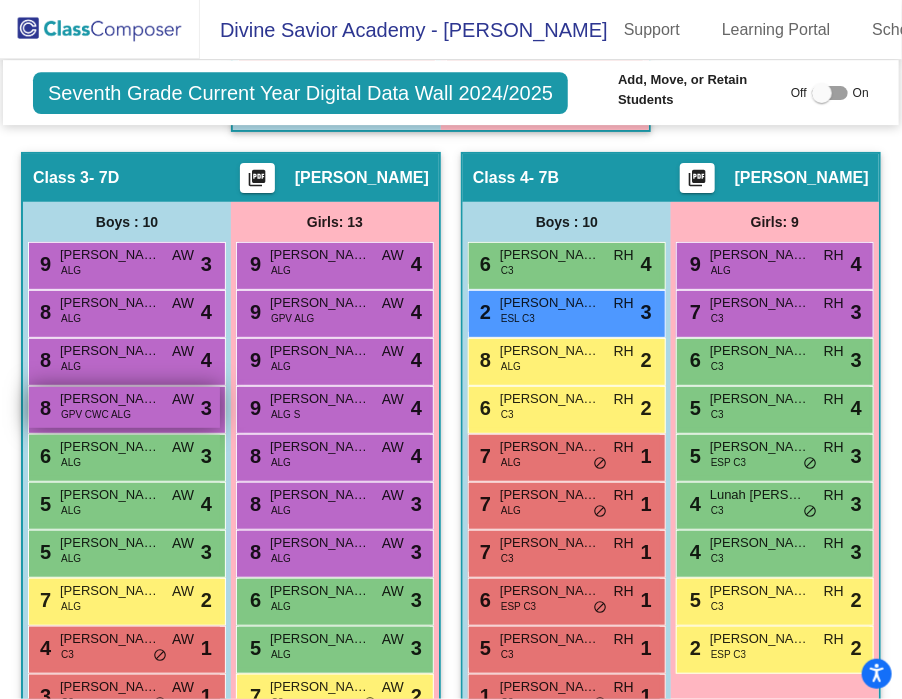 click on "[PERSON_NAME]" at bounding box center (110, 399) 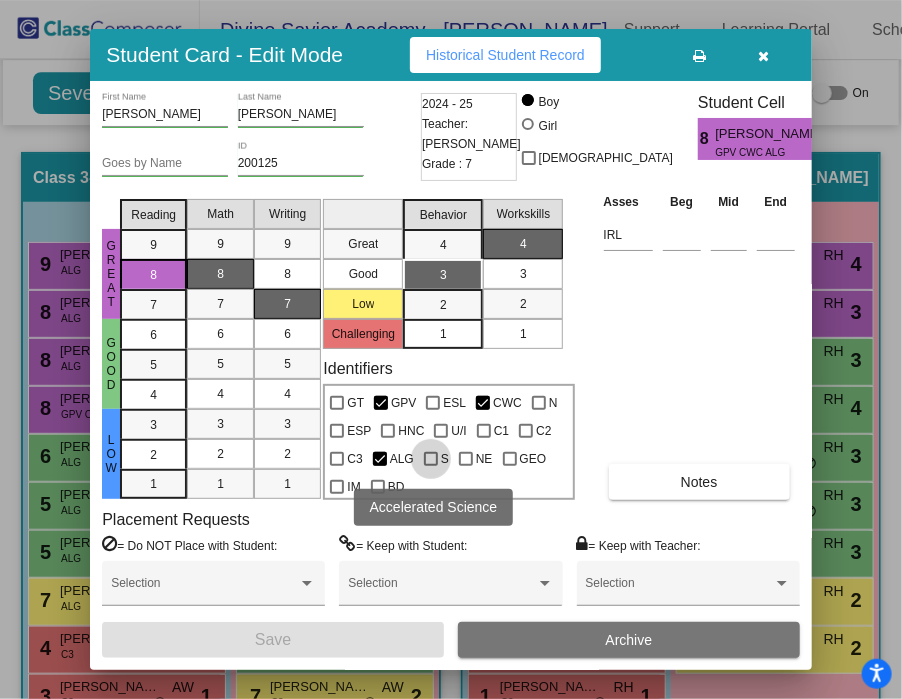 click at bounding box center [431, 459] 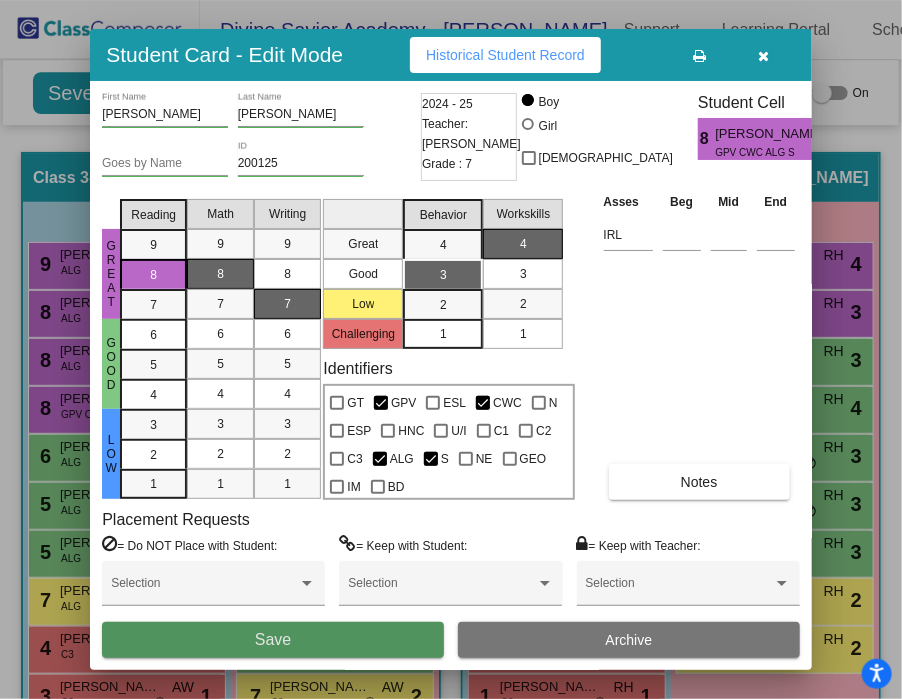 click on "Save" at bounding box center [273, 640] 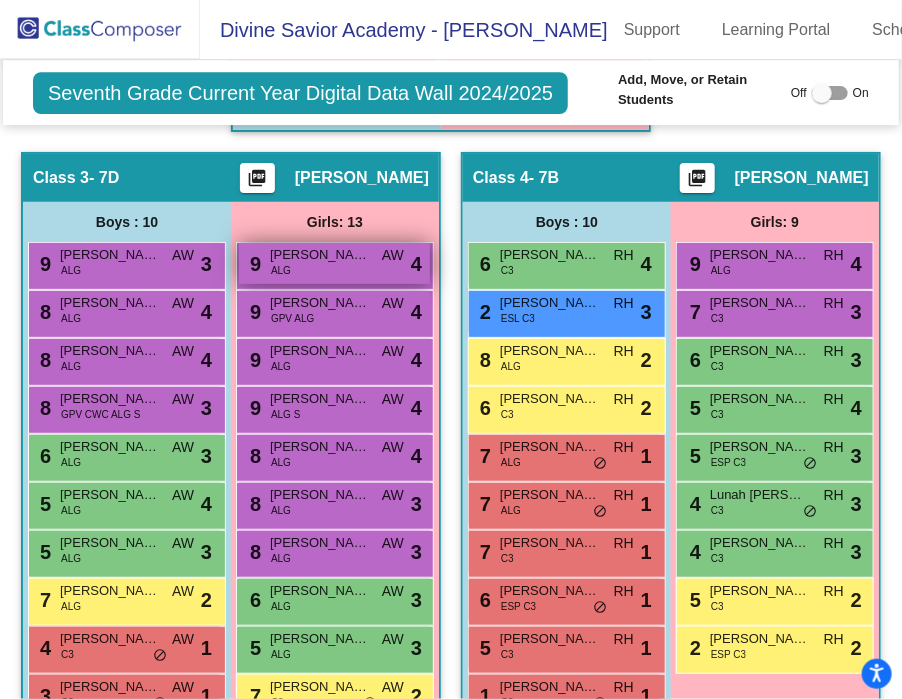 click on "9 [PERSON_NAME] ALG AW lock do_not_disturb_alt 4" at bounding box center [334, 263] 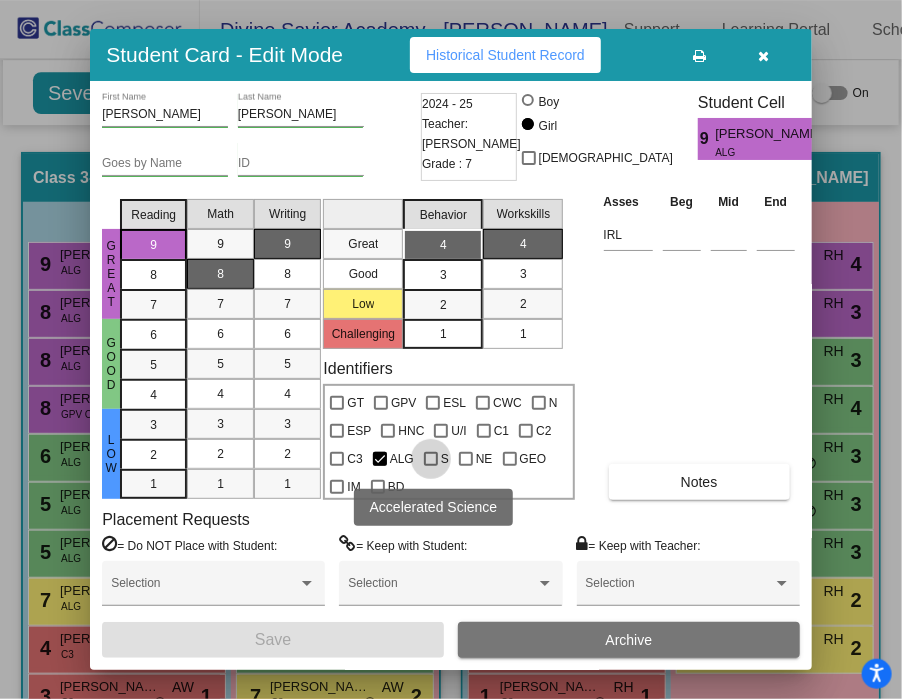 click at bounding box center [431, 459] 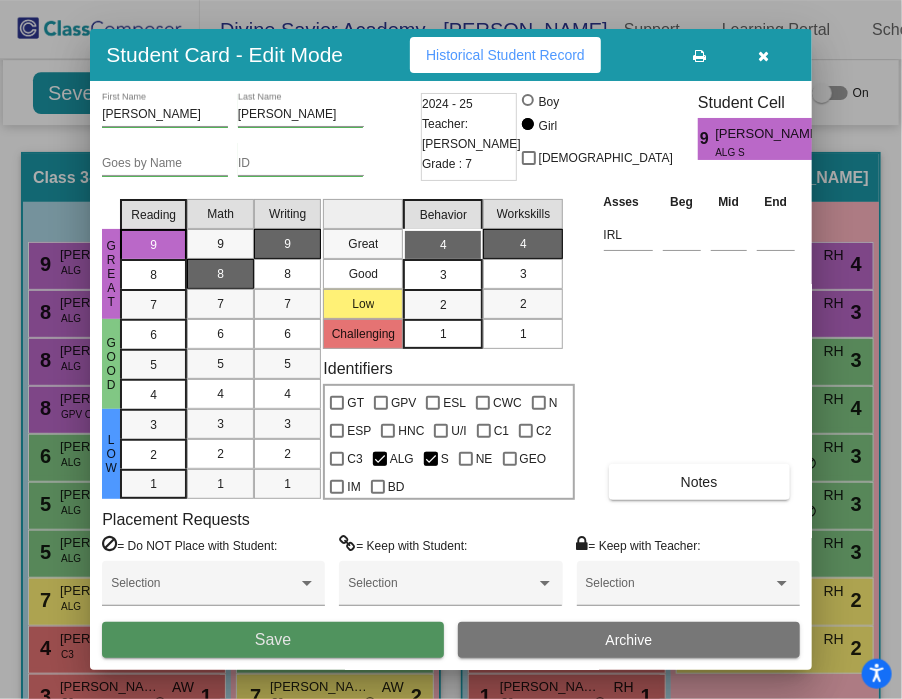 click on "Save" at bounding box center [273, 640] 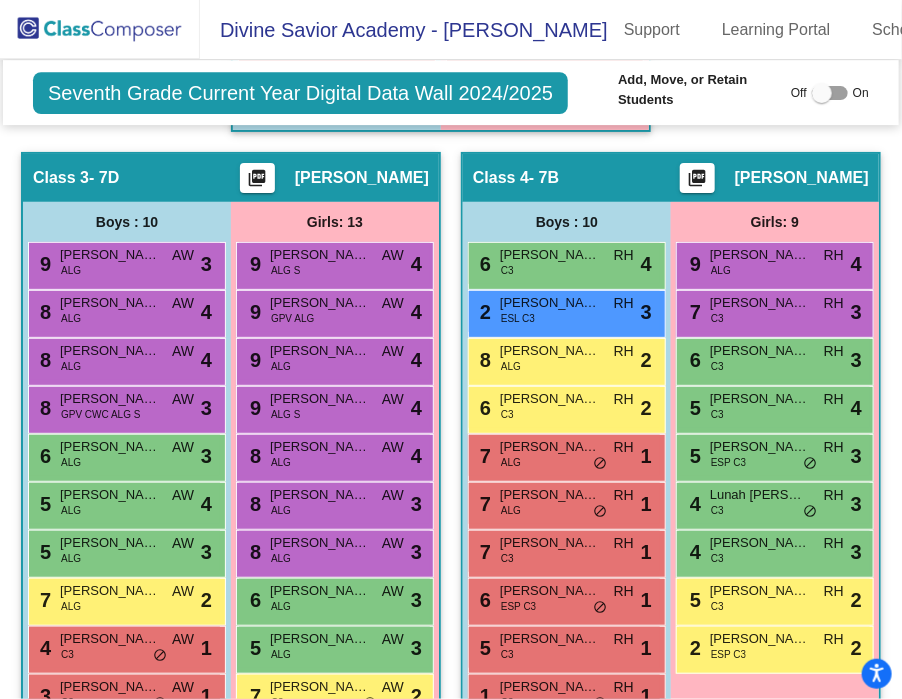 scroll, scrollTop: 1348, scrollLeft: 0, axis: vertical 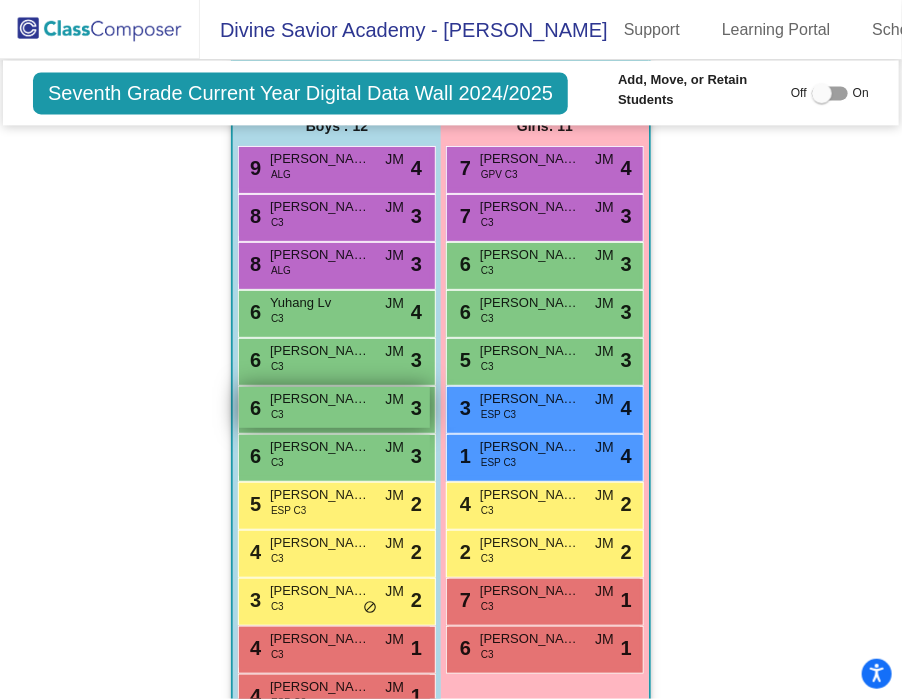 click on "[PERSON_NAME]" at bounding box center [320, 399] 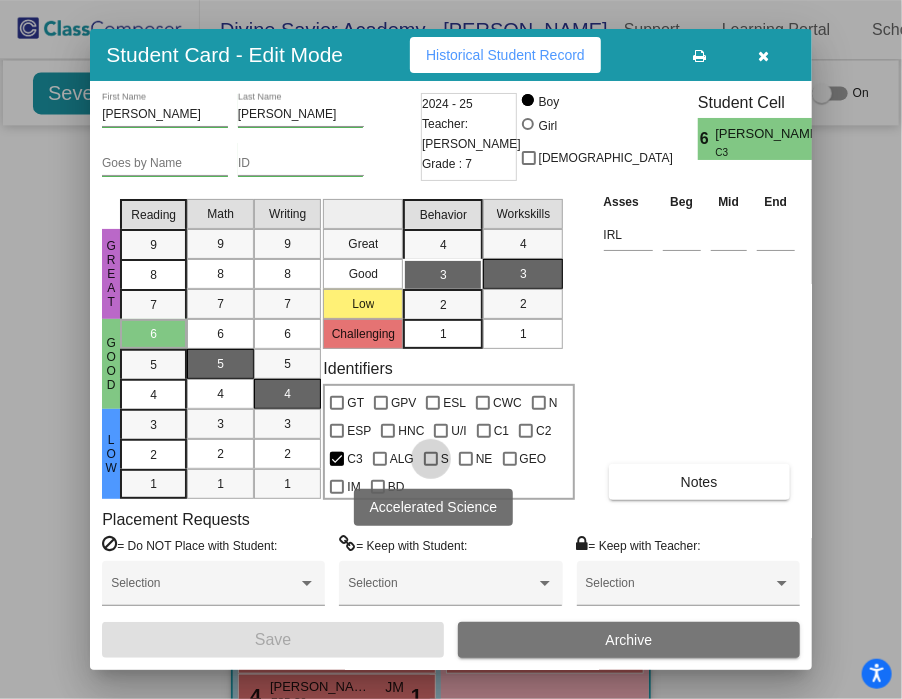 click on "S" at bounding box center (436, 459) 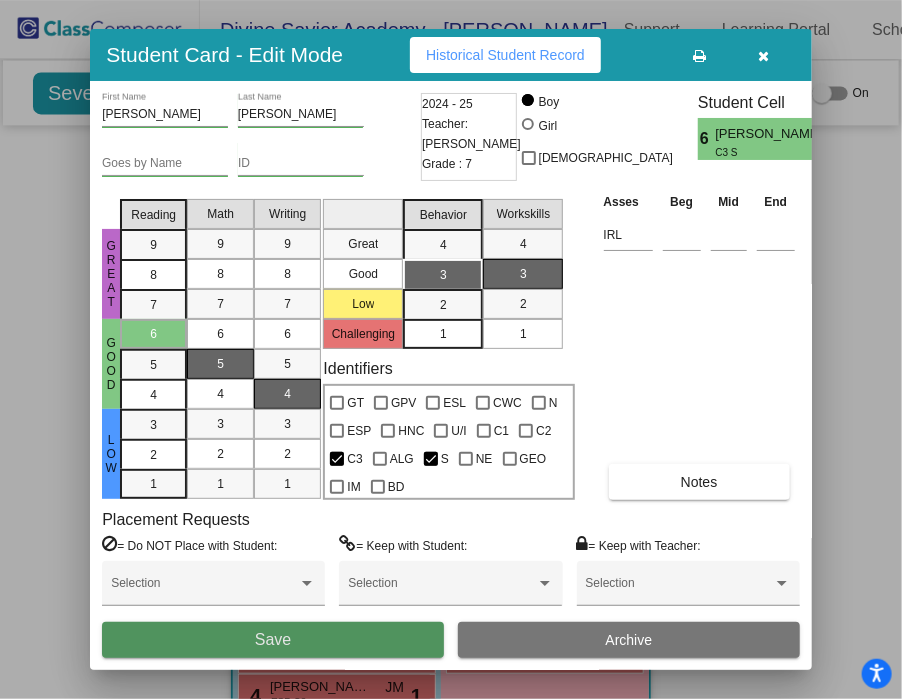 click on "Save" at bounding box center (273, 640) 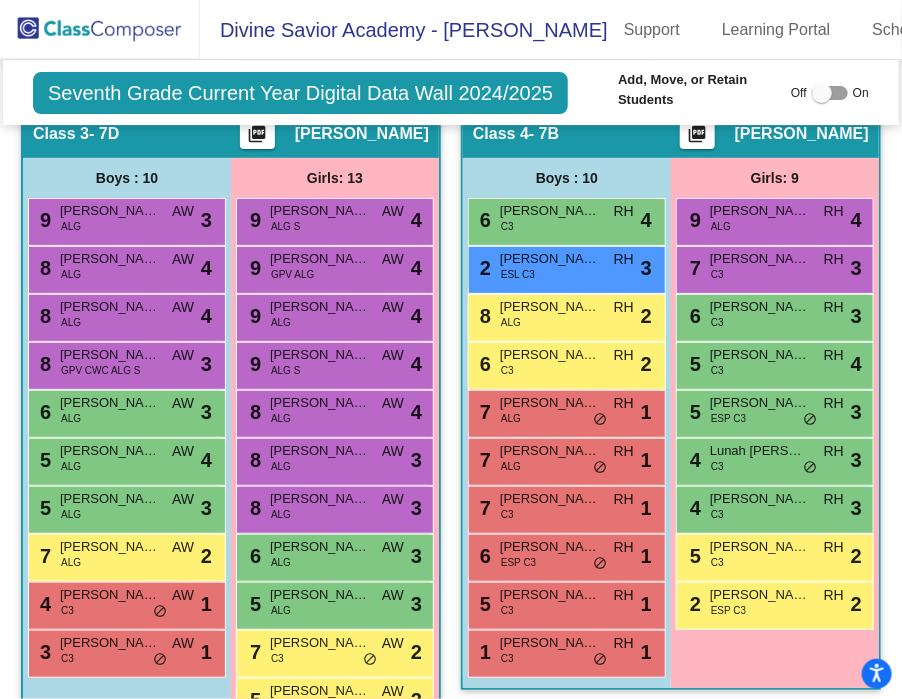 scroll, scrollTop: 1994, scrollLeft: 0, axis: vertical 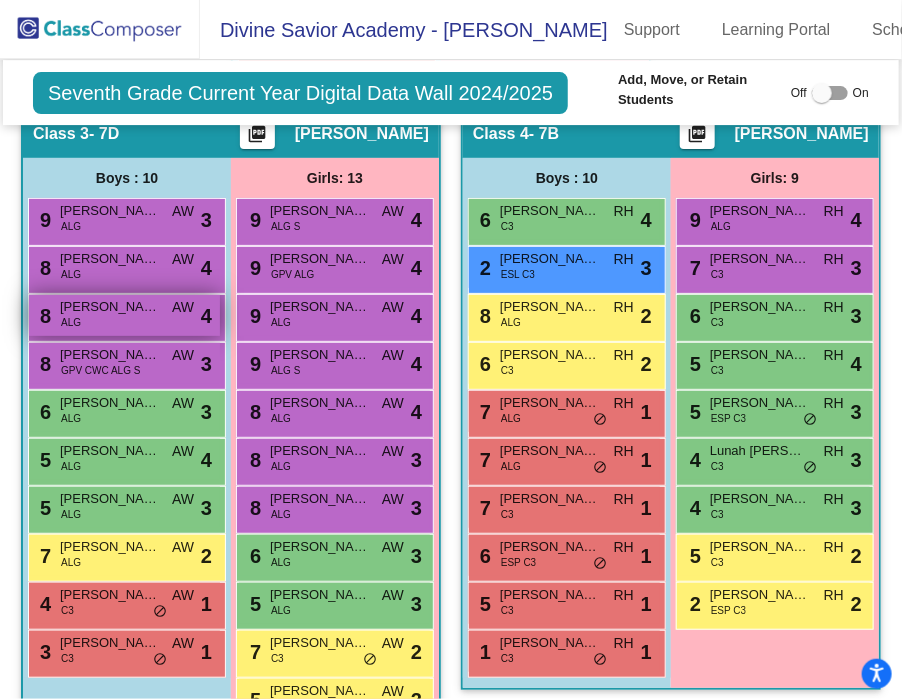 click on "8 [PERSON_NAME] ALG AW lock do_not_disturb_alt 4" at bounding box center [124, 315] 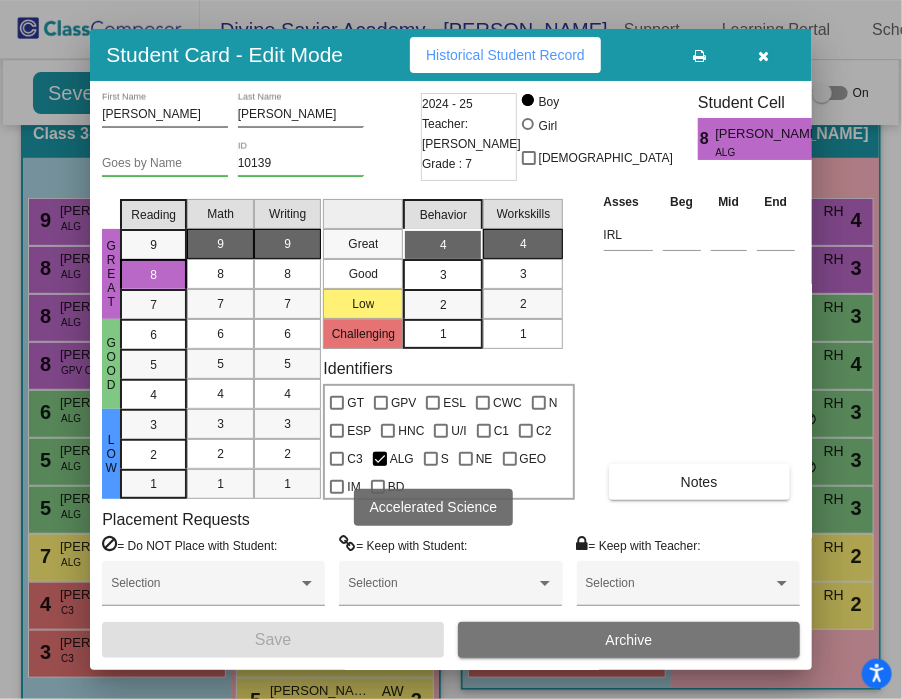 click at bounding box center (431, 459) 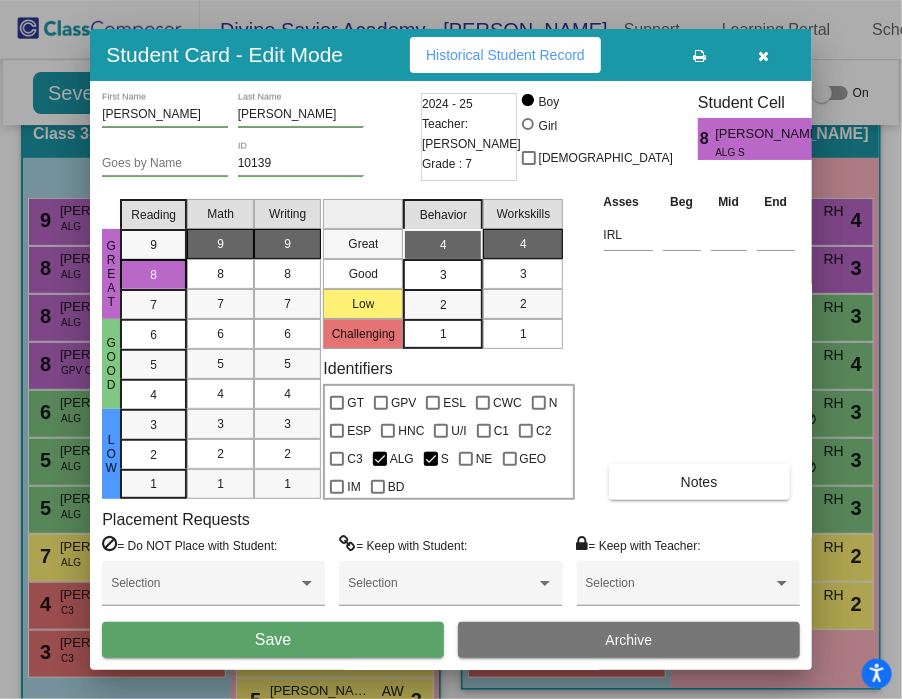click on "Save" at bounding box center [273, 640] 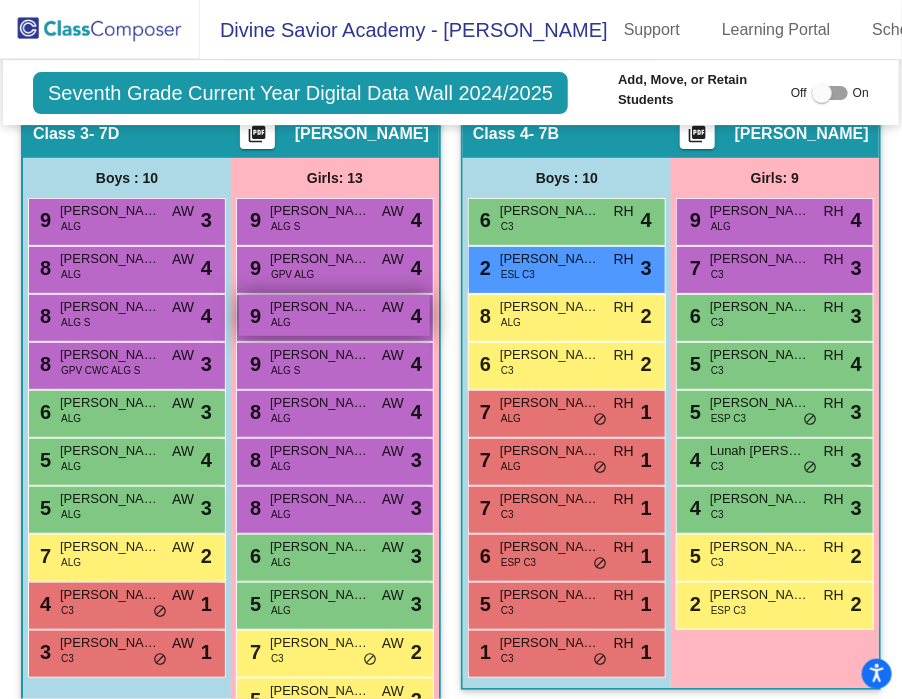 click on "9 [PERSON_NAME] ALG AW lock do_not_disturb_alt 4" at bounding box center [334, 315] 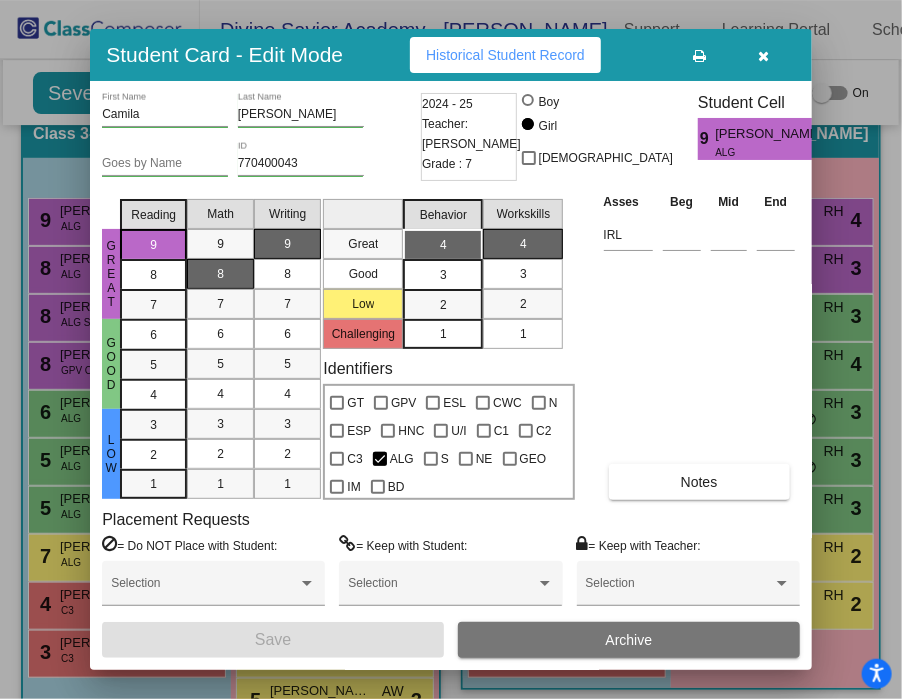 click at bounding box center (431, 459) 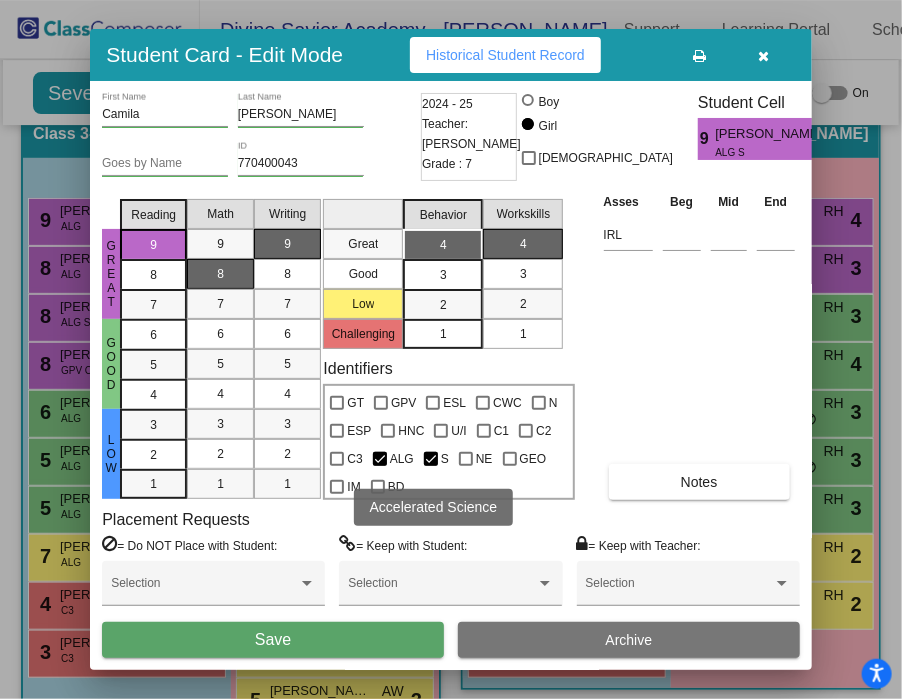 click on "Save" at bounding box center (273, 640) 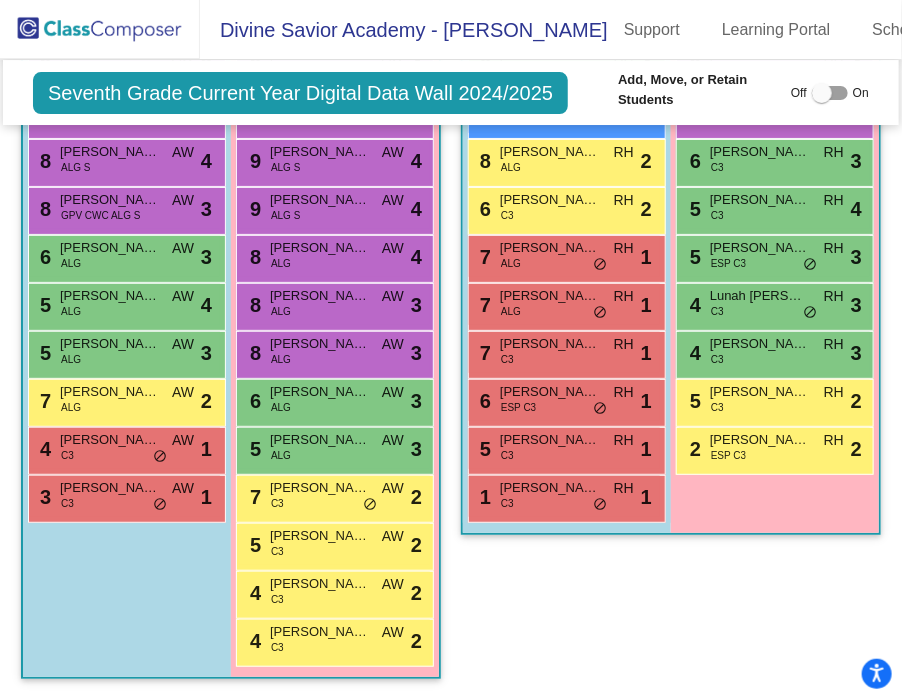 scroll, scrollTop: 460, scrollLeft: 0, axis: vertical 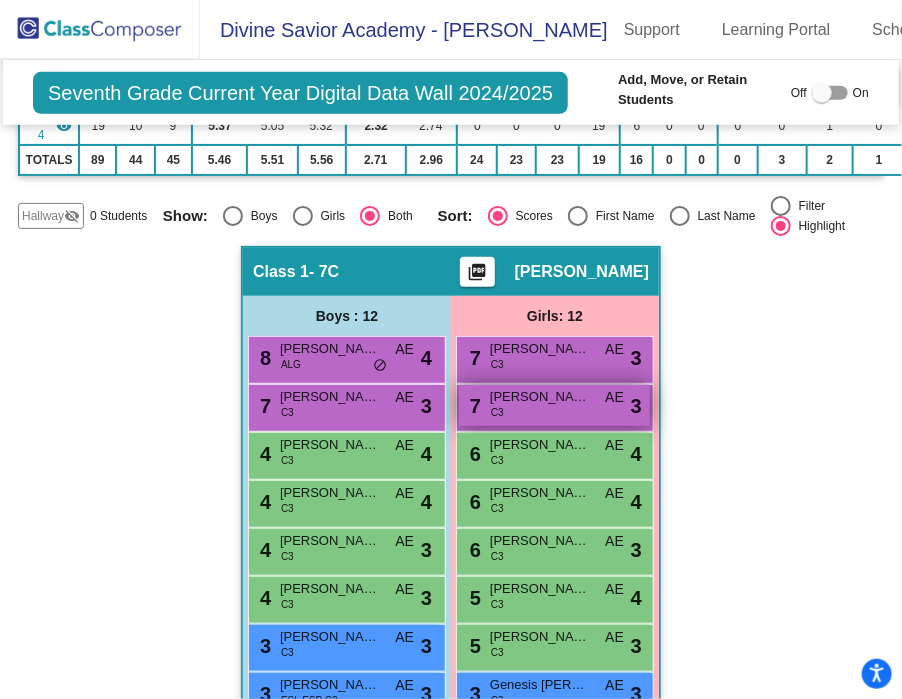 click on "7 [PERSON_NAME] C3 AE lock do_not_disturb_alt 3" at bounding box center (554, 405) 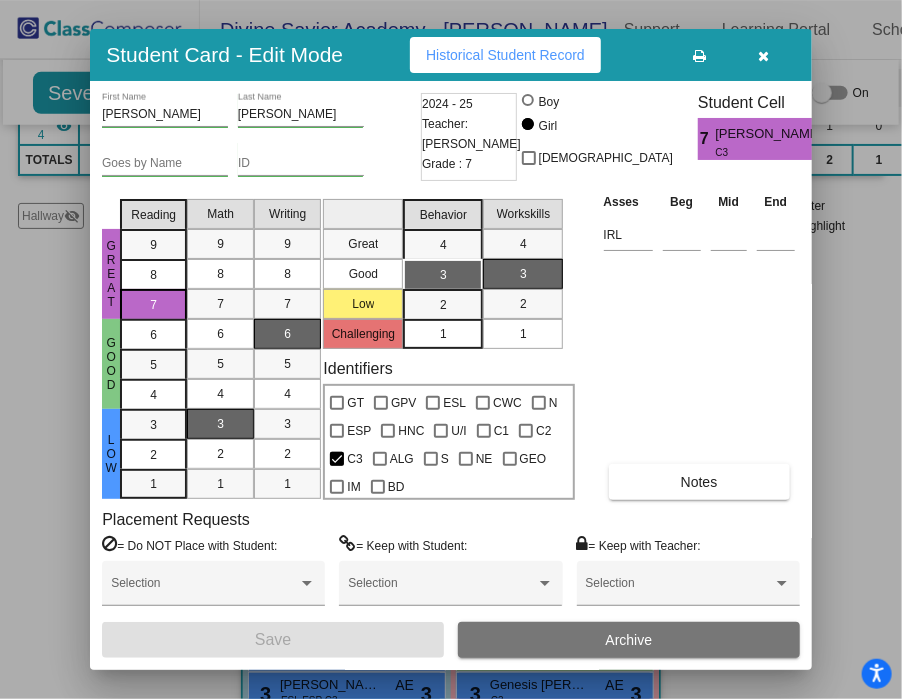 click at bounding box center (431, 459) 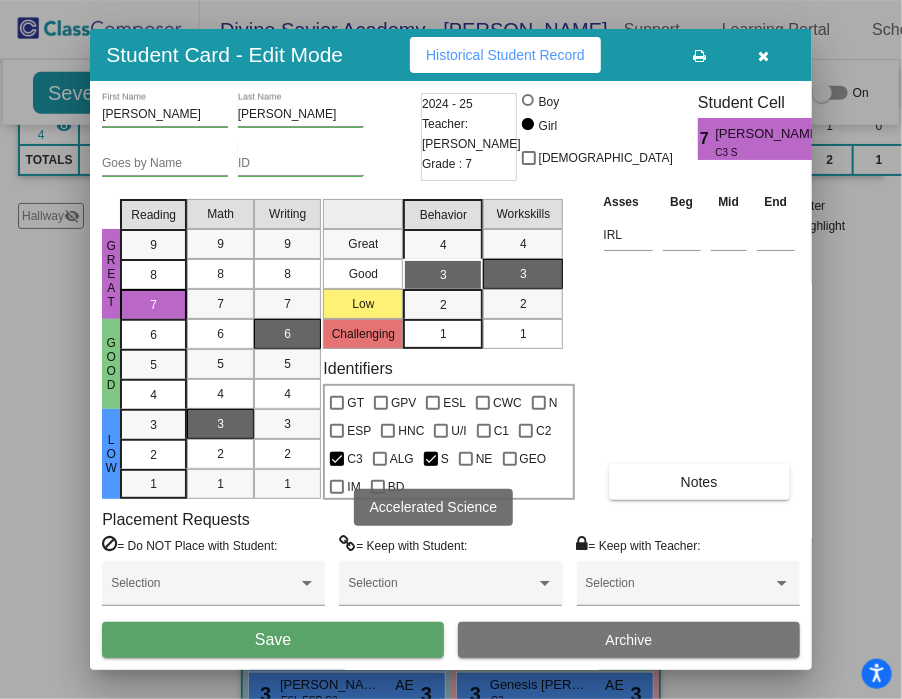 click on "Save" at bounding box center (273, 640) 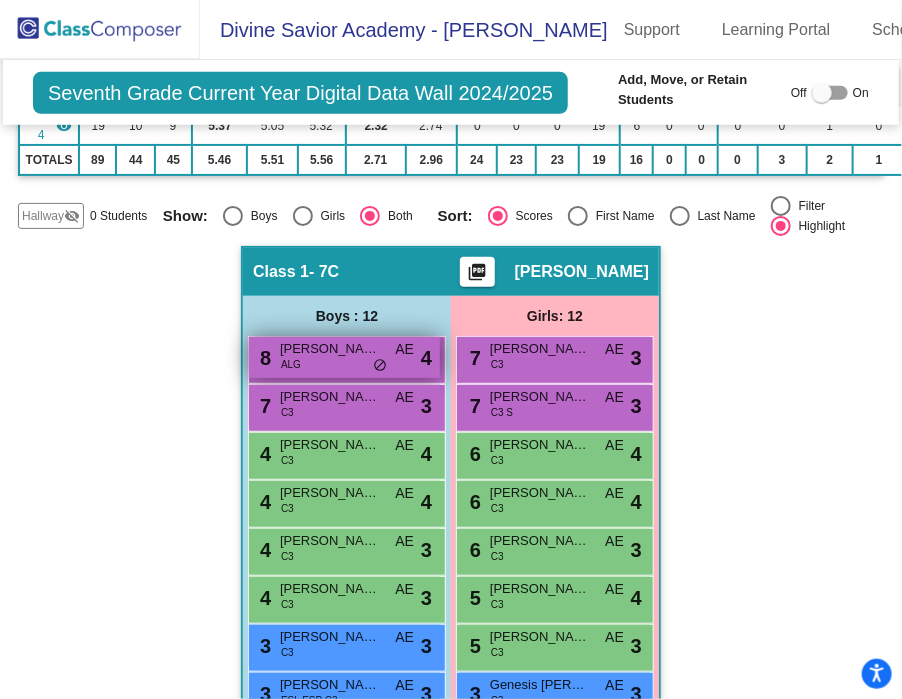 click on "8 [PERSON_NAME] ALG AE lock do_not_disturb_alt 4" at bounding box center [344, 357] 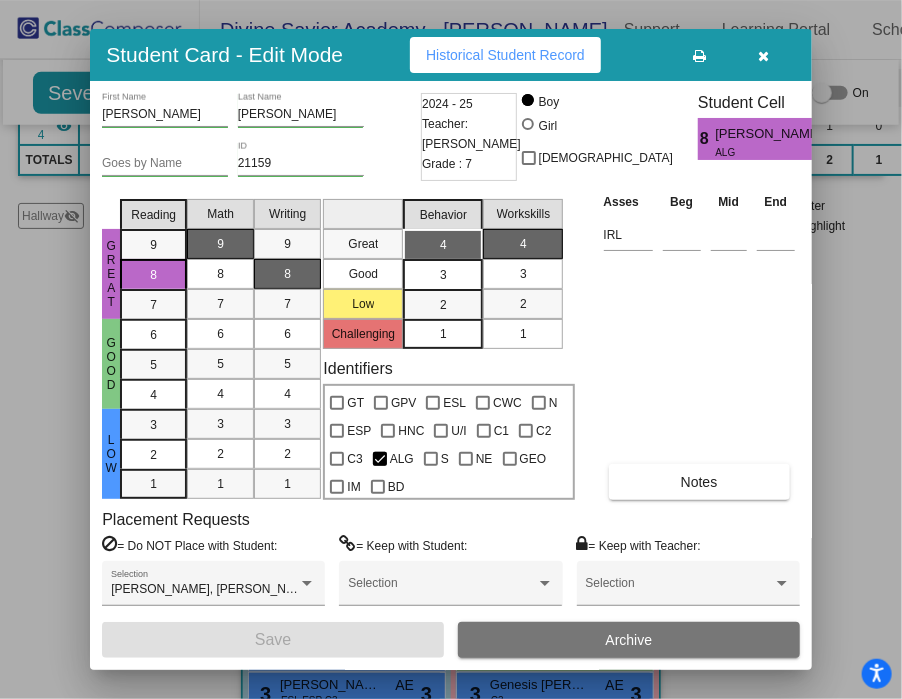 click at bounding box center [431, 459] 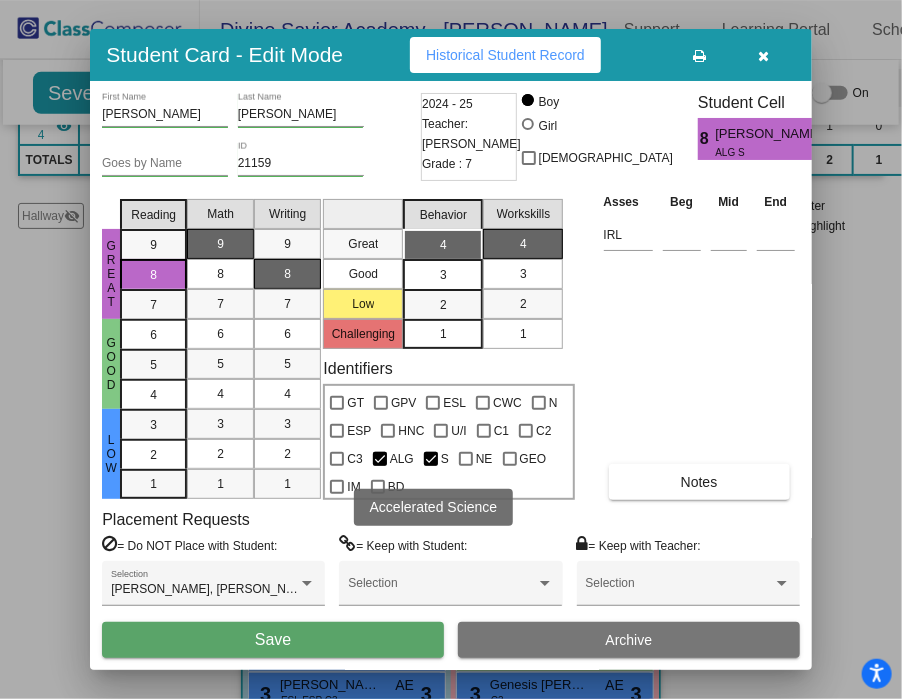 click on "Save" at bounding box center (273, 640) 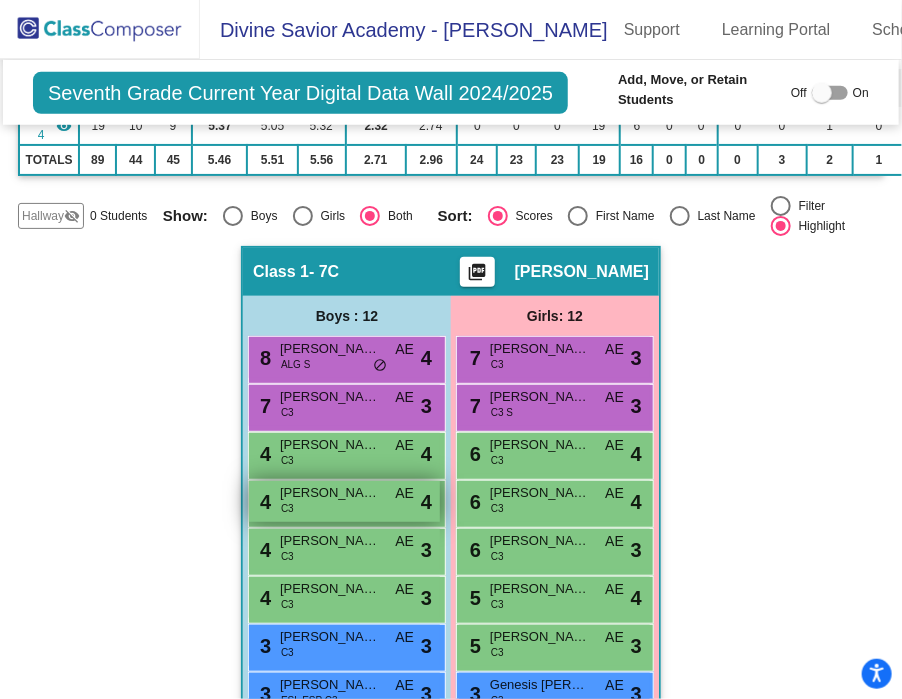 scroll, scrollTop: 2551, scrollLeft: 0, axis: vertical 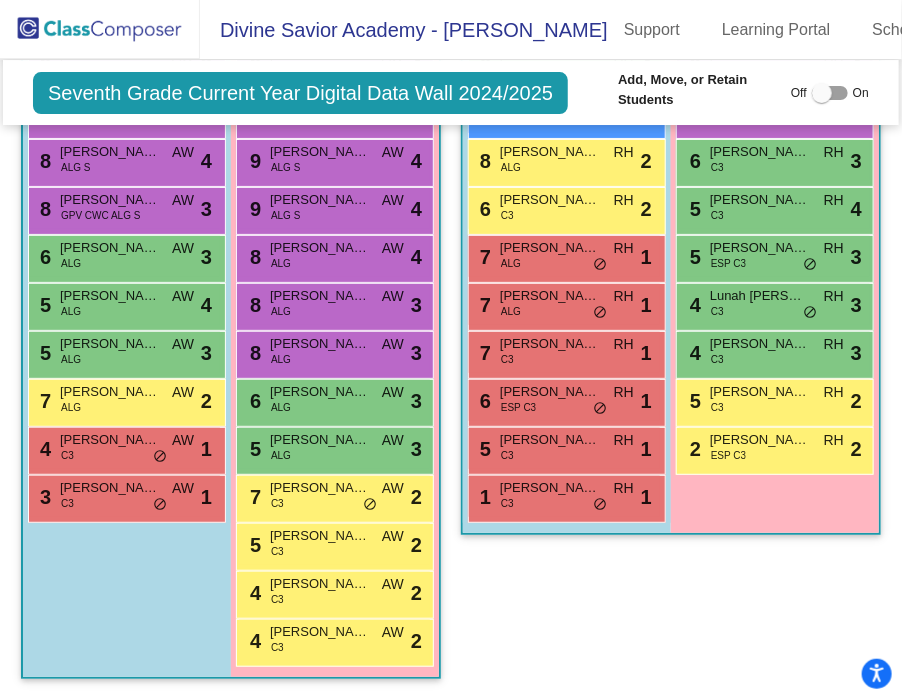 click on "9 [PERSON_NAME] ALG RH lock do_not_disturb_alt 4" at bounding box center [774, 64] 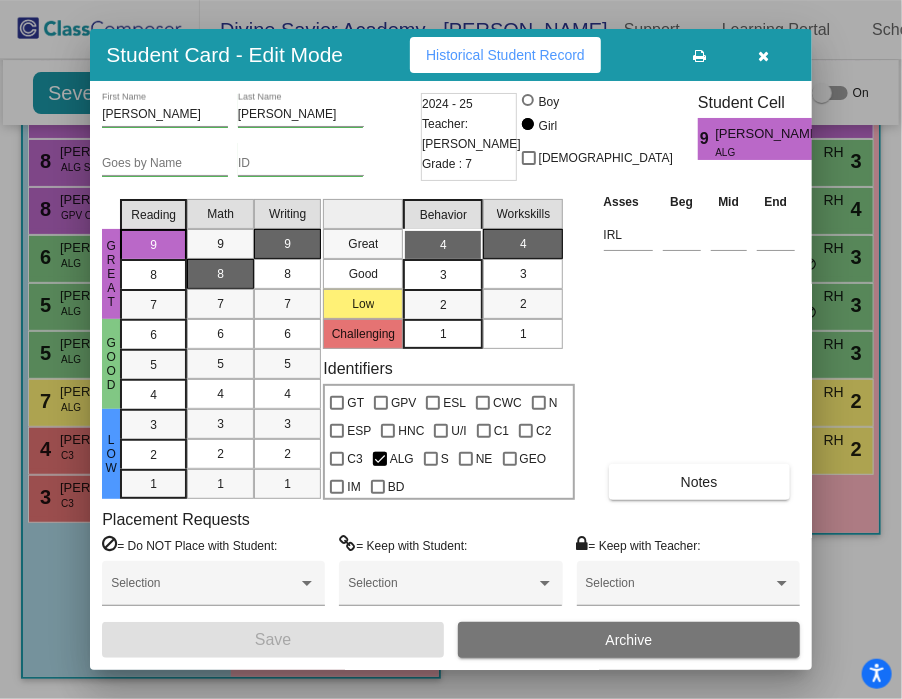 click at bounding box center (431, 459) 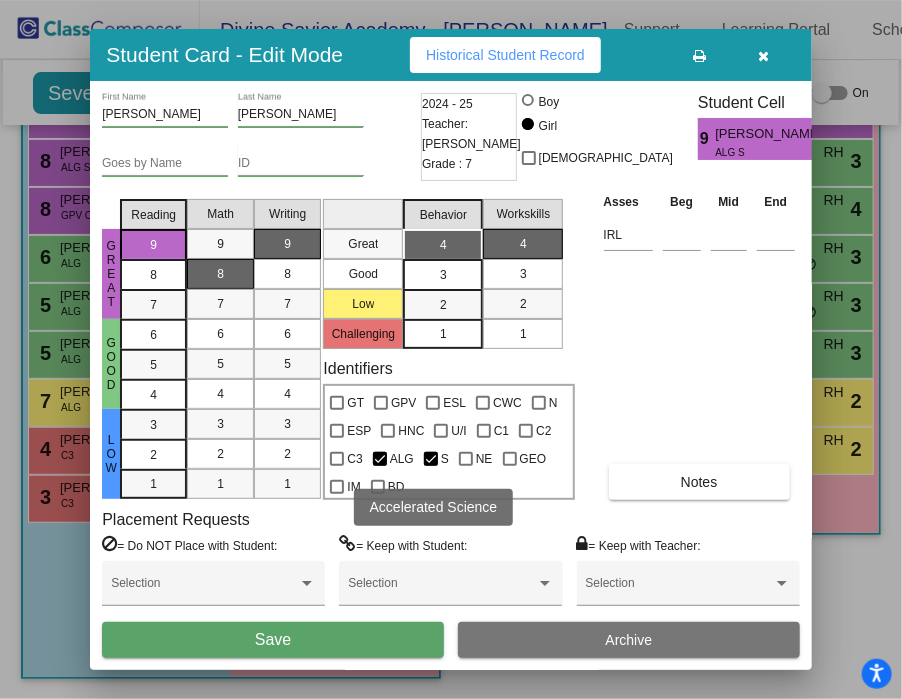 click on "Save" at bounding box center (273, 640) 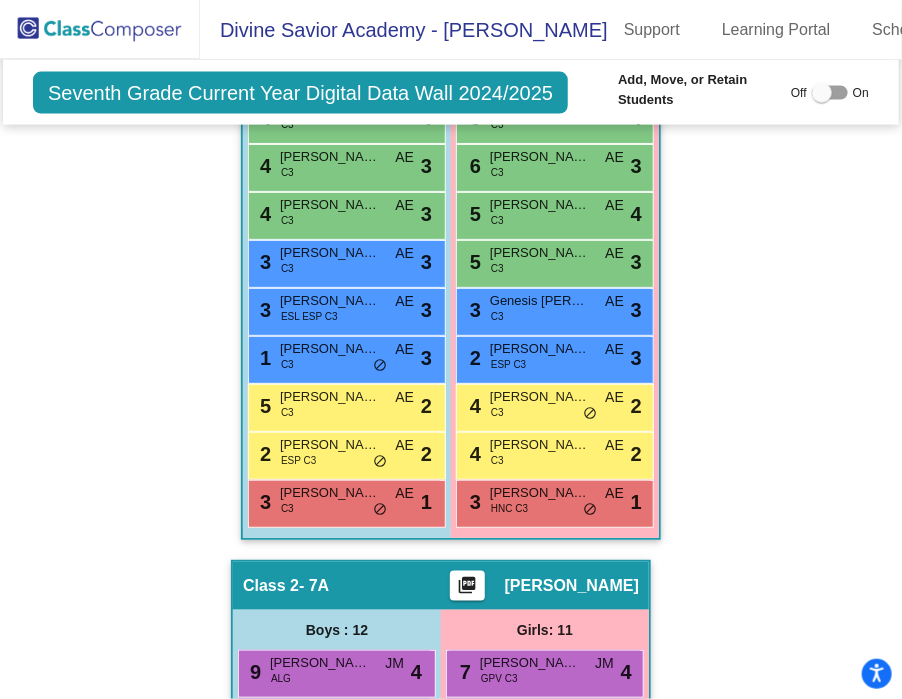 scroll, scrollTop: 2647, scrollLeft: 0, axis: vertical 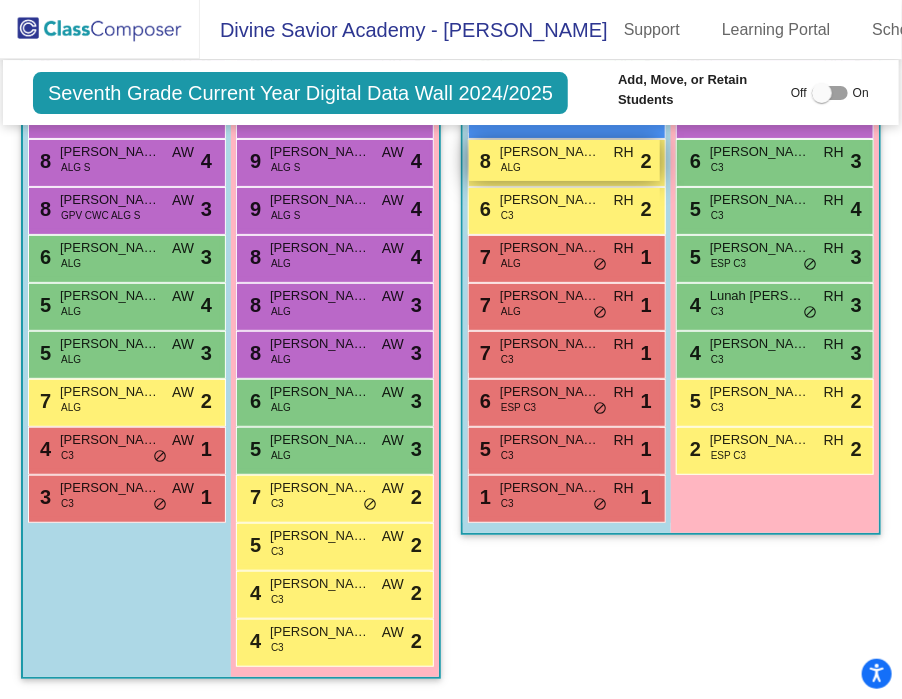click on "8 [PERSON_NAME] ALG RH lock do_not_disturb_alt 2" at bounding box center [564, 160] 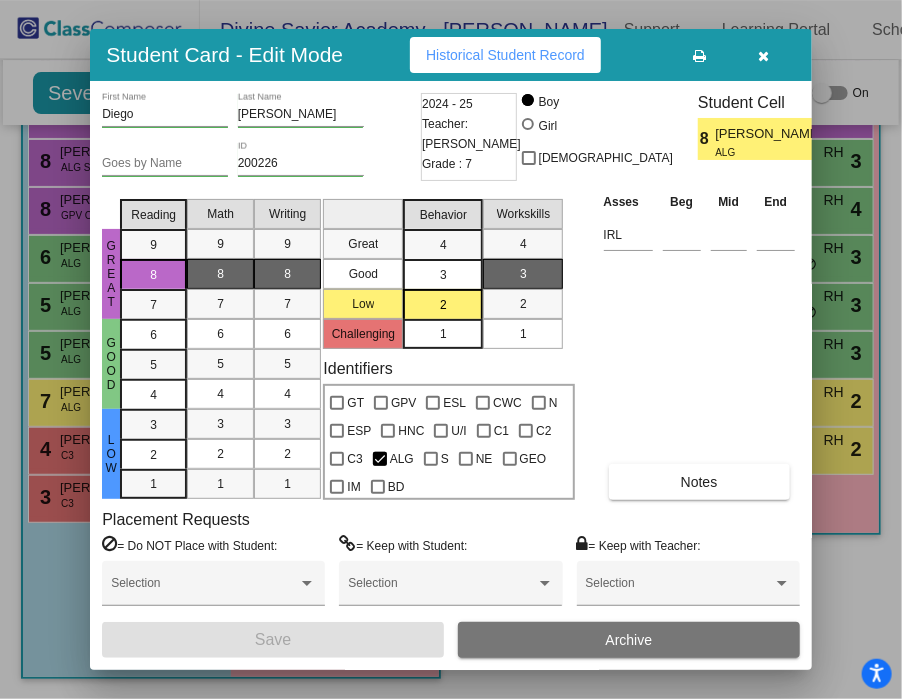 click at bounding box center (431, 459) 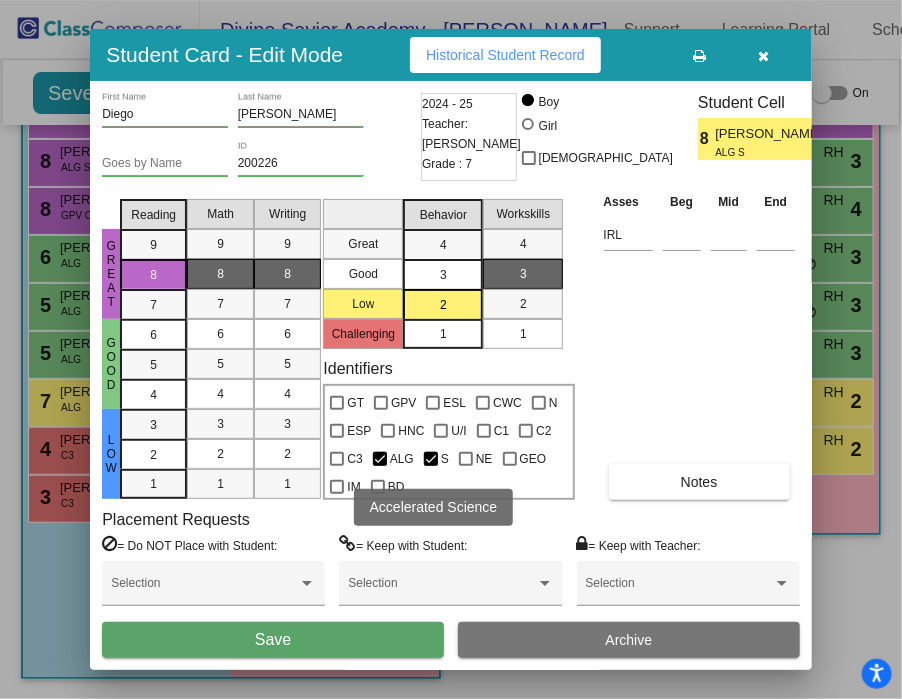 click on "Save" at bounding box center (273, 640) 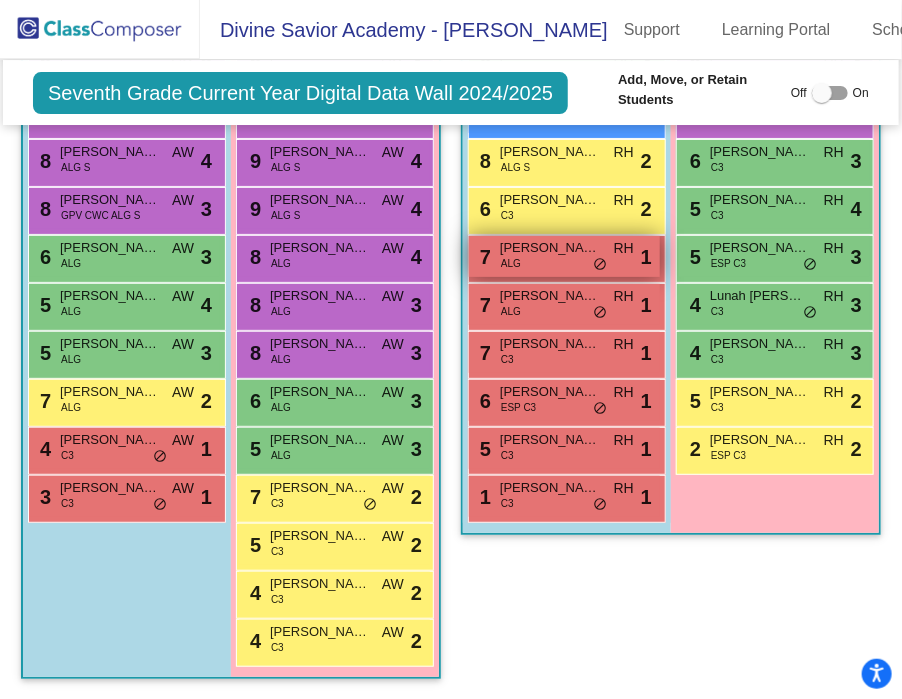 scroll, scrollTop: 460, scrollLeft: 0, axis: vertical 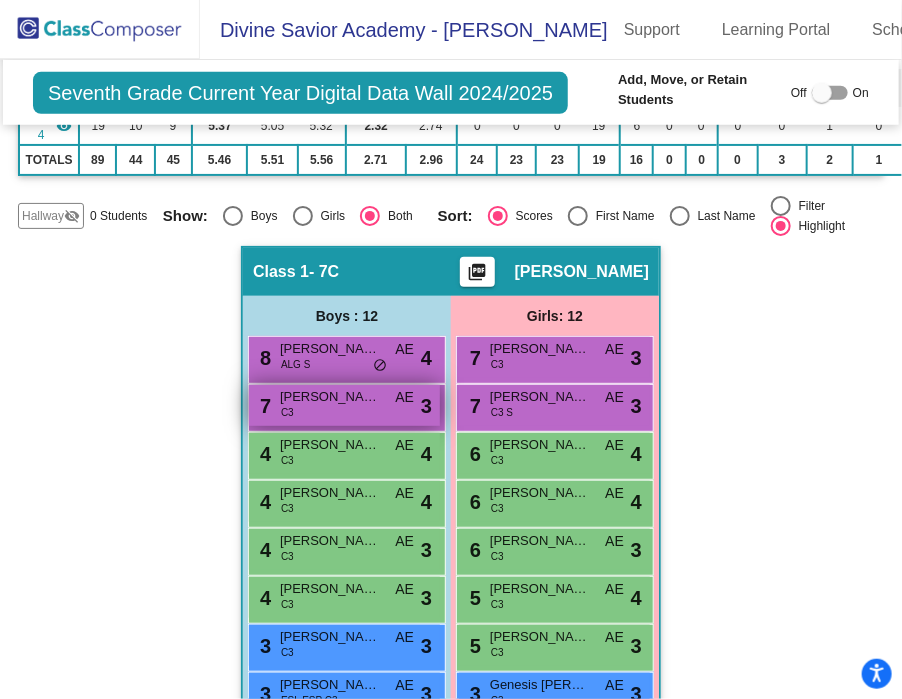 click on "[PERSON_NAME]" at bounding box center (330, 397) 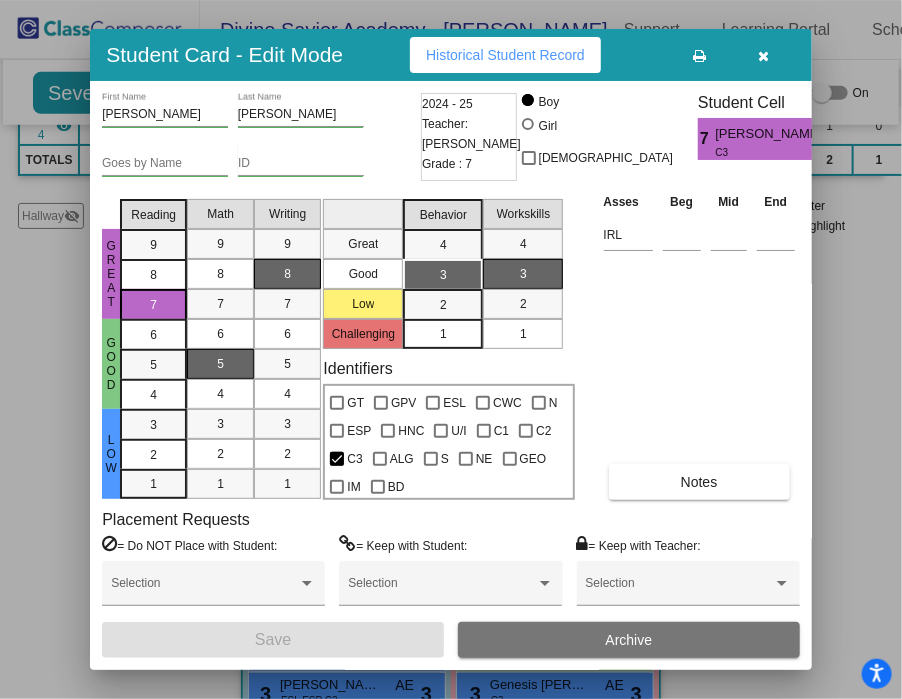 click at bounding box center [431, 459] 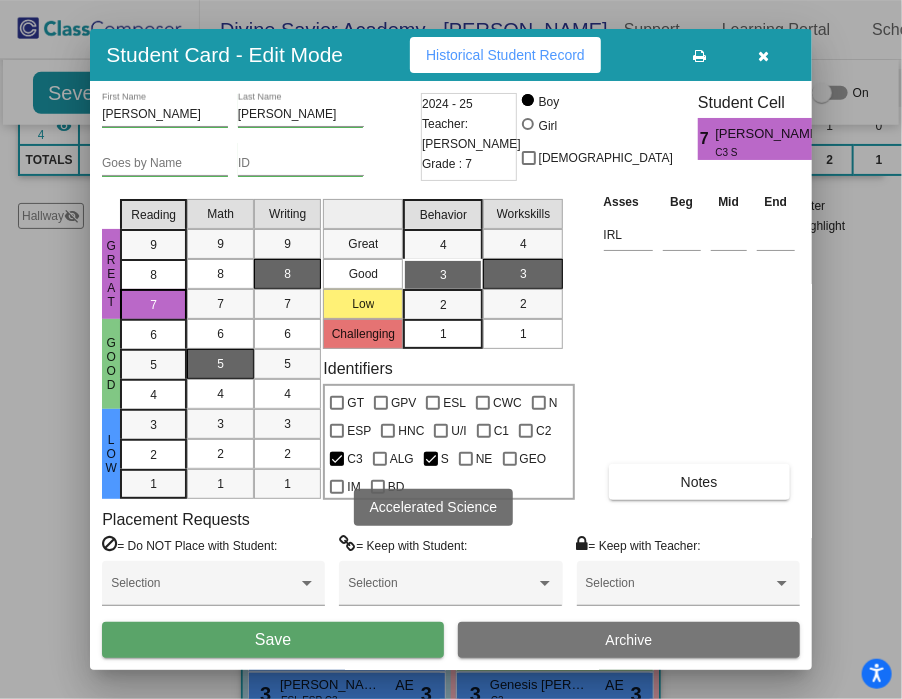 click on "Save" at bounding box center [273, 640] 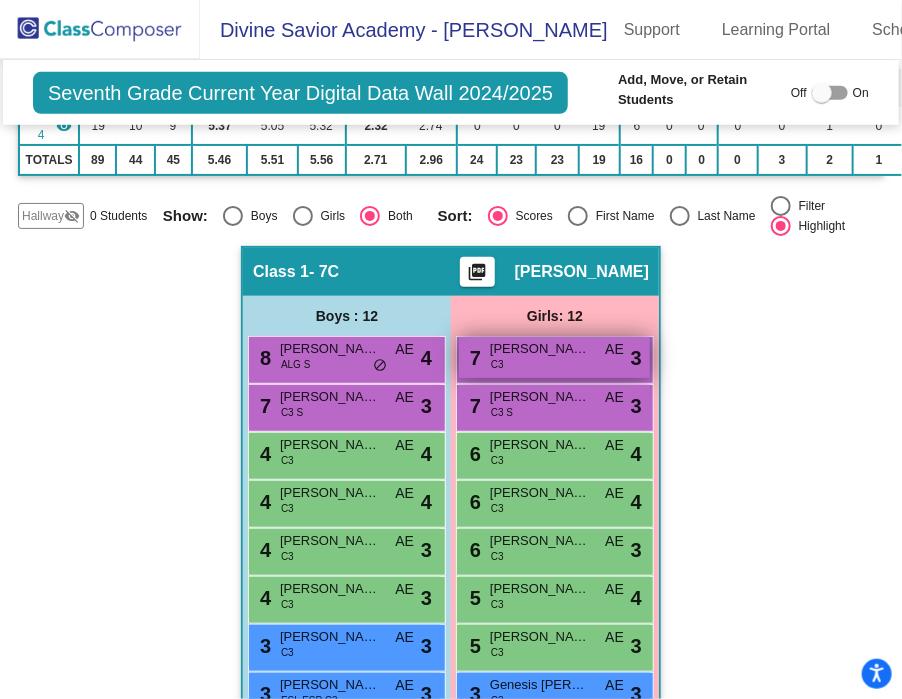 scroll, scrollTop: 1806, scrollLeft: 0, axis: vertical 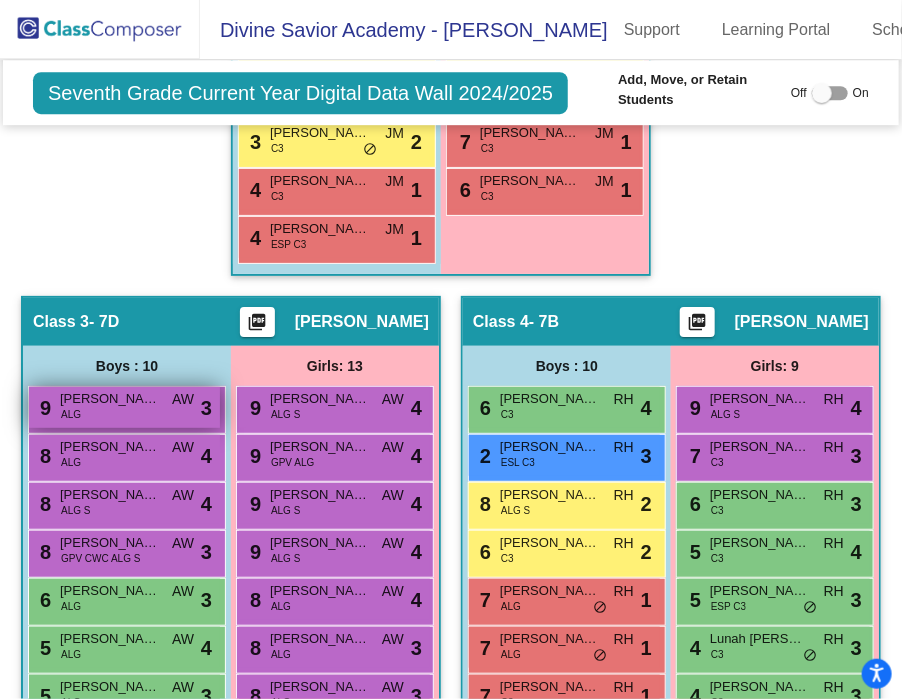 click on "[PERSON_NAME]" at bounding box center [110, 399] 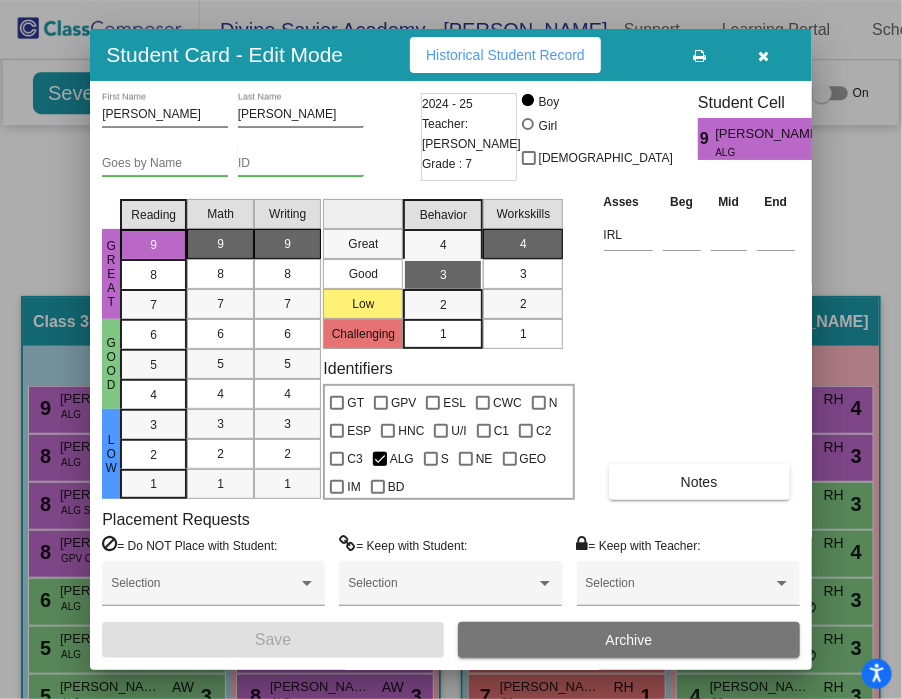 click at bounding box center [431, 459] 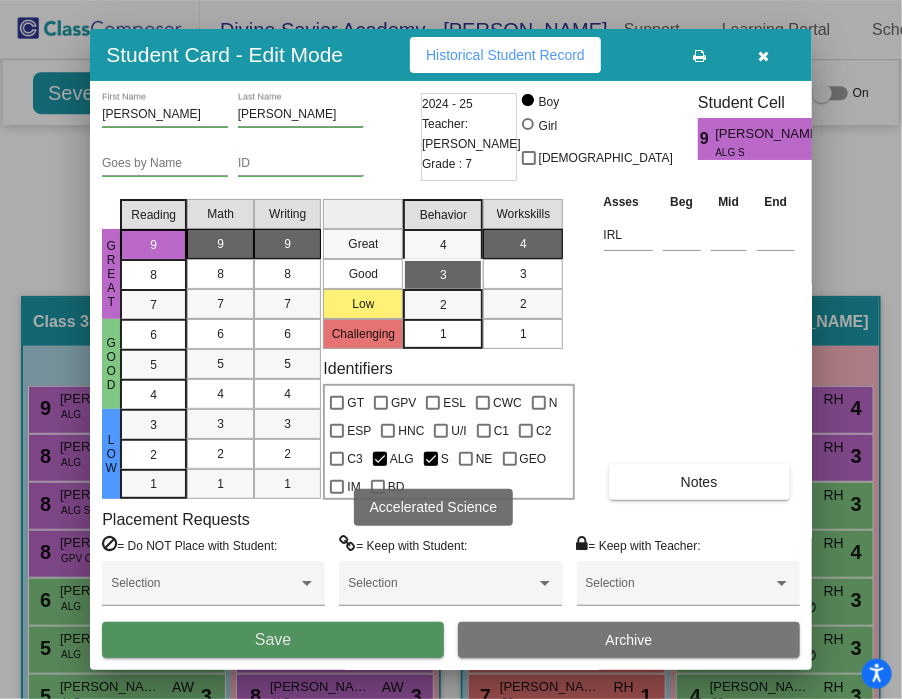 click on "Save" at bounding box center [273, 640] 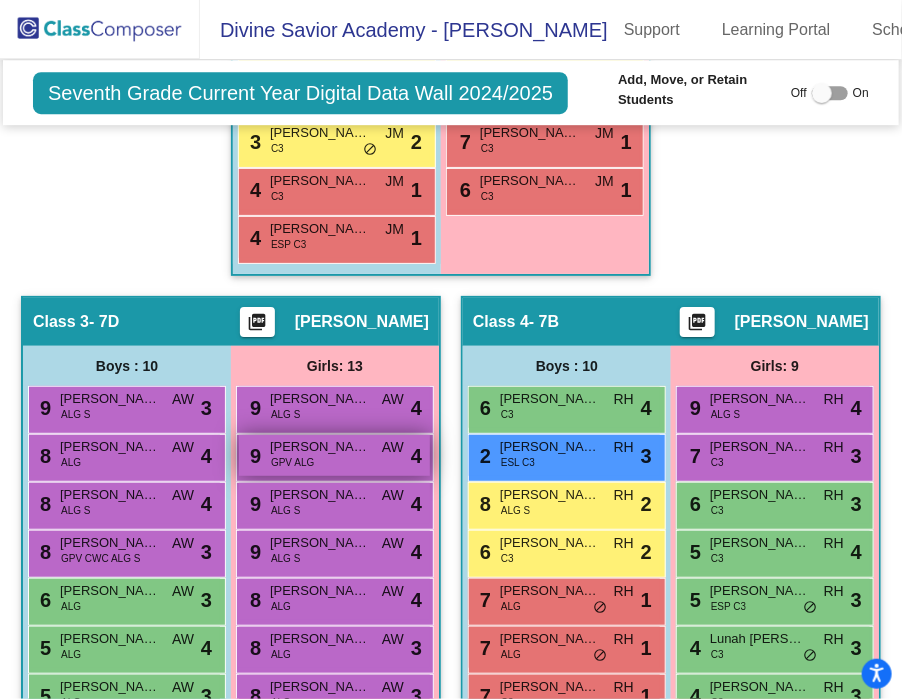 click on "[PERSON_NAME]" at bounding box center (320, 447) 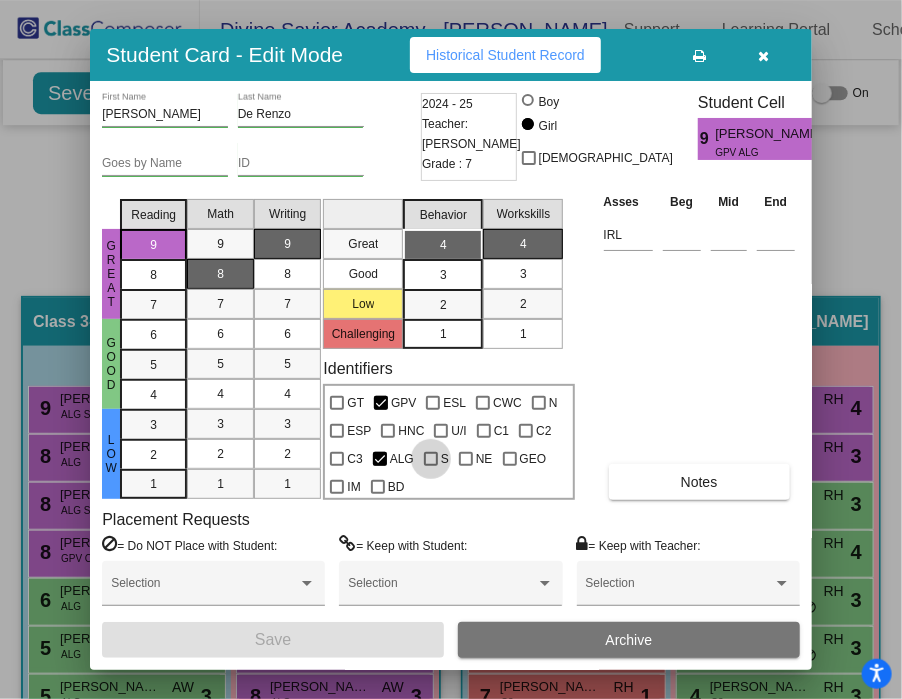 click at bounding box center (431, 459) 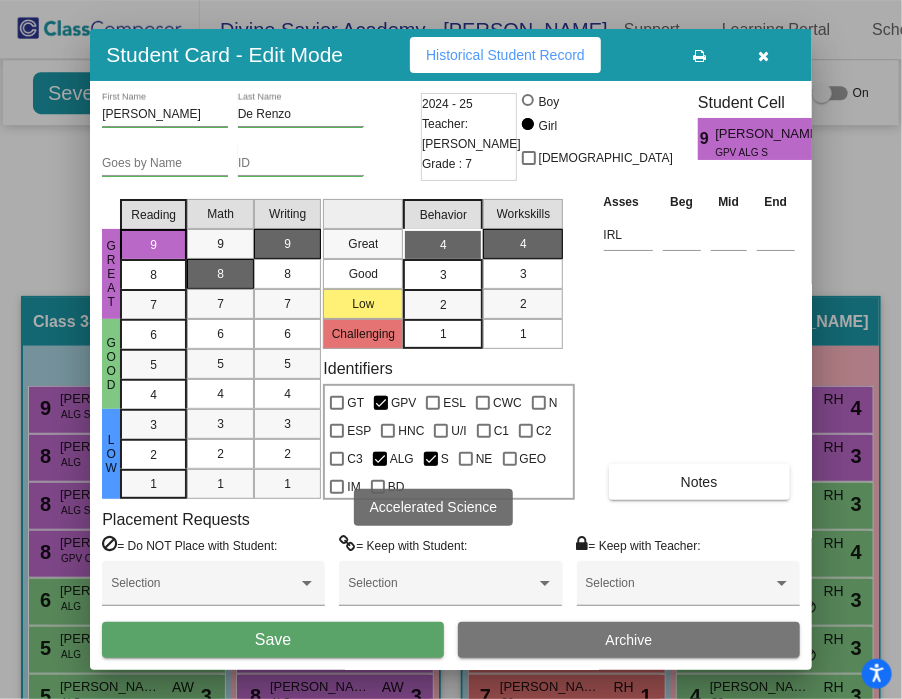 click on "Save" at bounding box center [273, 640] 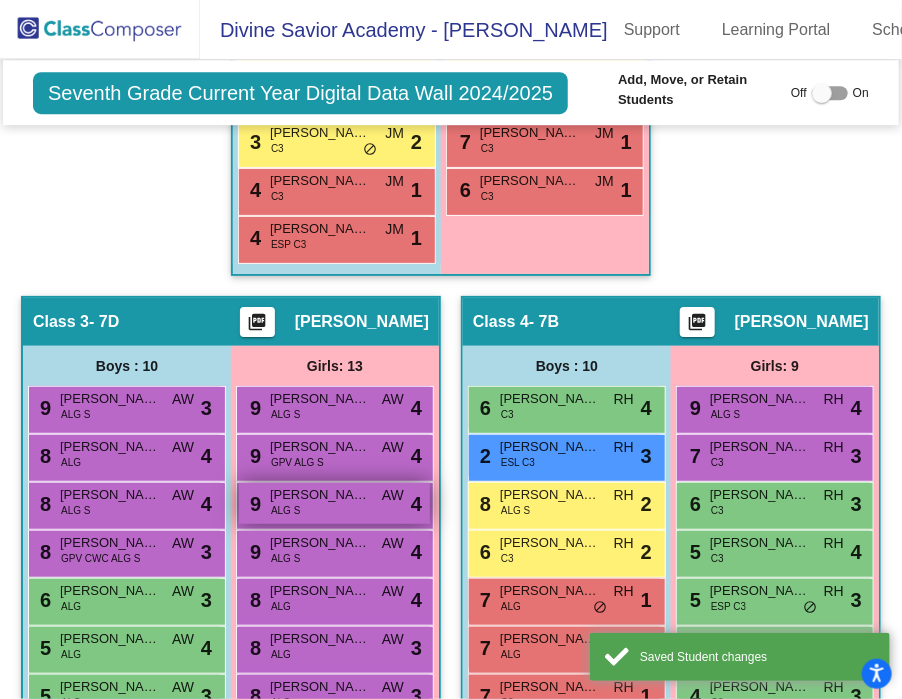 click on "9 [PERSON_NAME] ALG S AW lock do_not_disturb_alt 4" at bounding box center [334, 503] 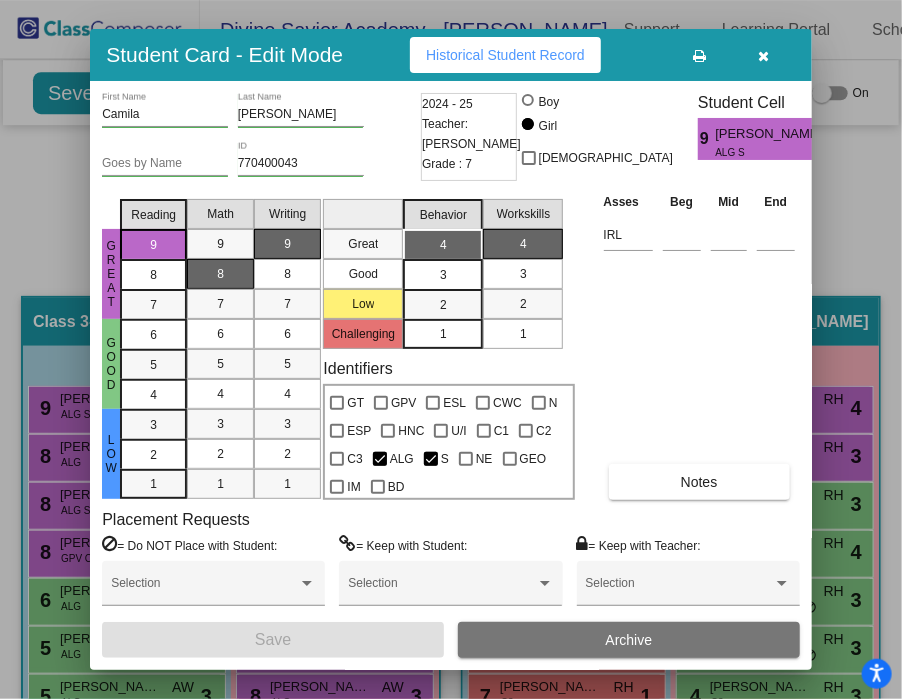 click at bounding box center (764, 55) 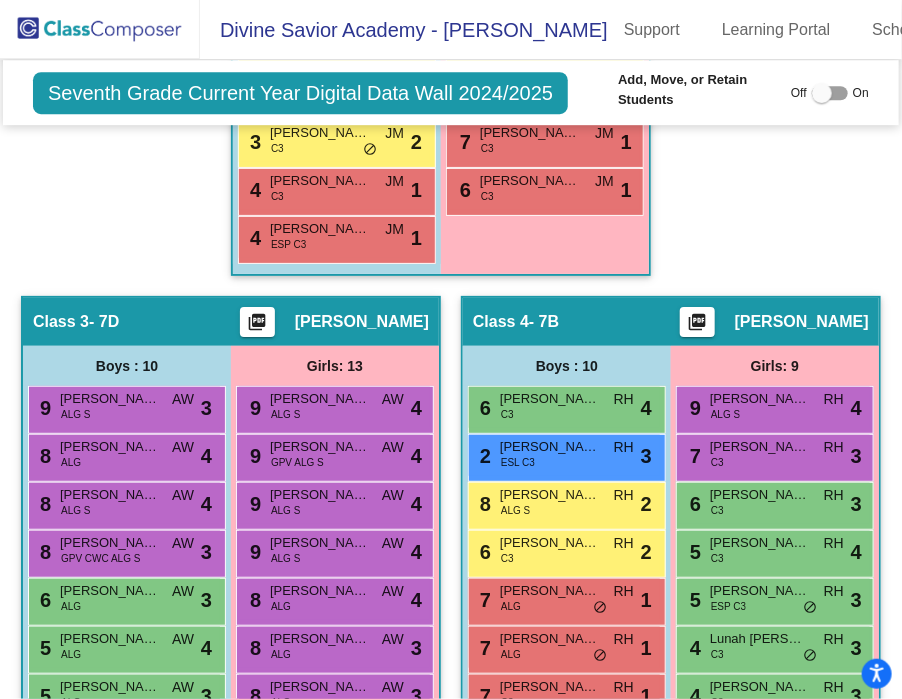 scroll, scrollTop: 1108, scrollLeft: 0, axis: vertical 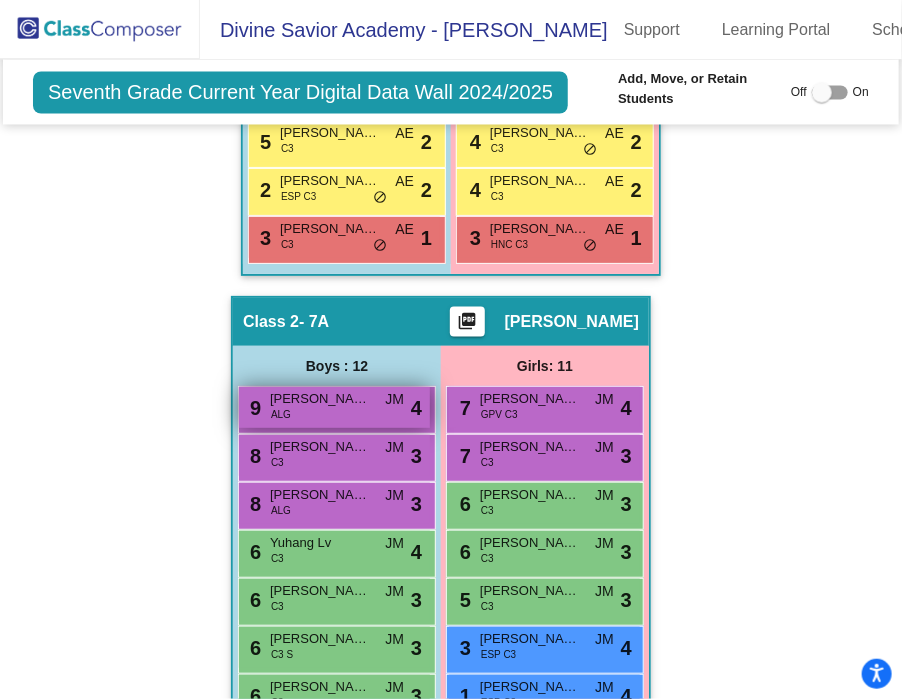 click on "9 [PERSON_NAME] ALG JM lock do_not_disturb_alt 4" at bounding box center (334, 407) 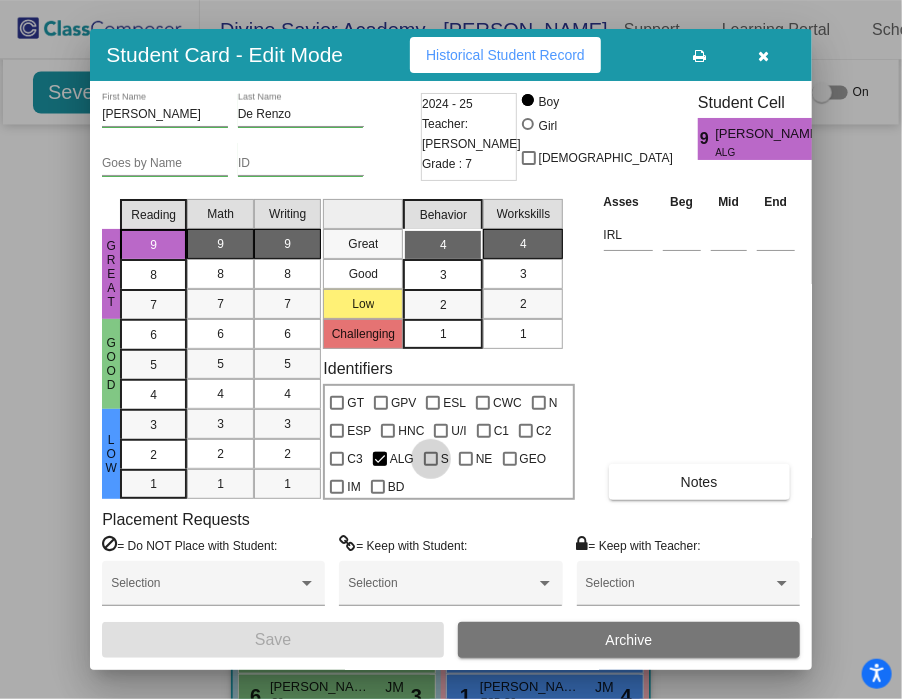 click at bounding box center (431, 459) 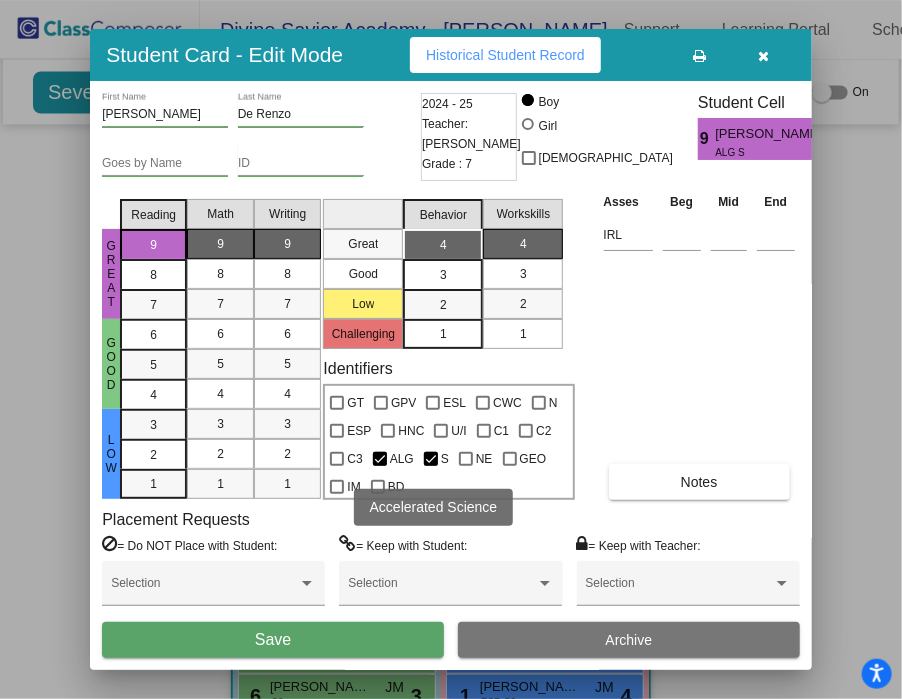 click on "Save" at bounding box center [273, 640] 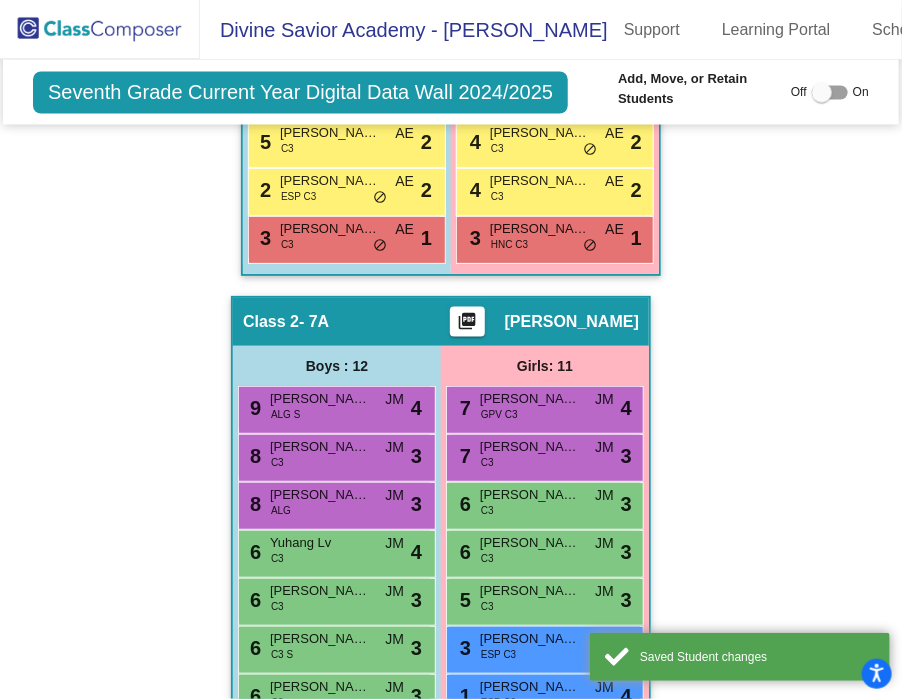 scroll, scrollTop: 2238, scrollLeft: 0, axis: vertical 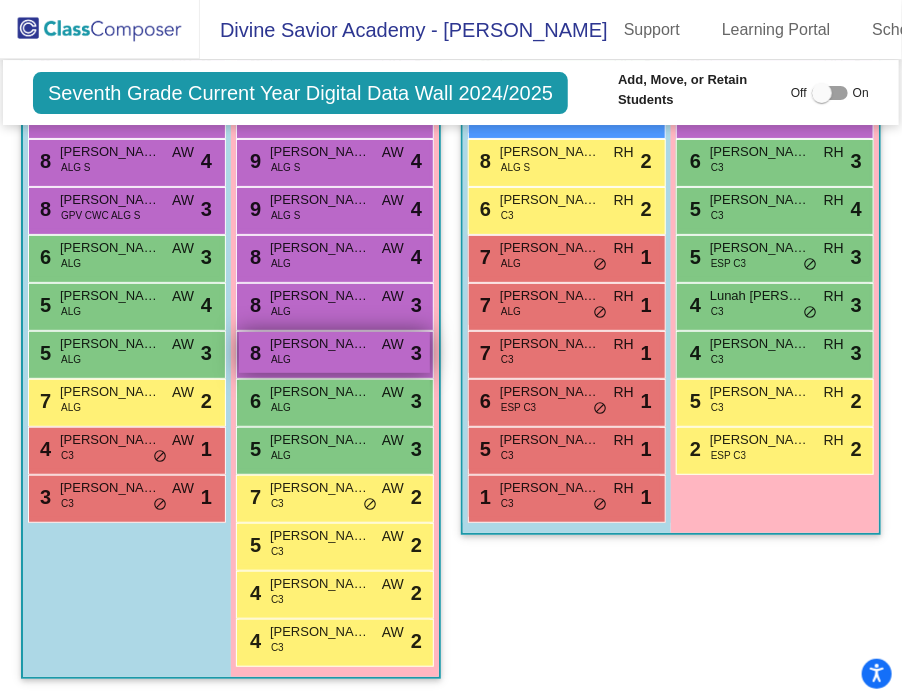 click on "8 [PERSON_NAME] ALG AW lock do_not_disturb_alt 3" at bounding box center (334, 352) 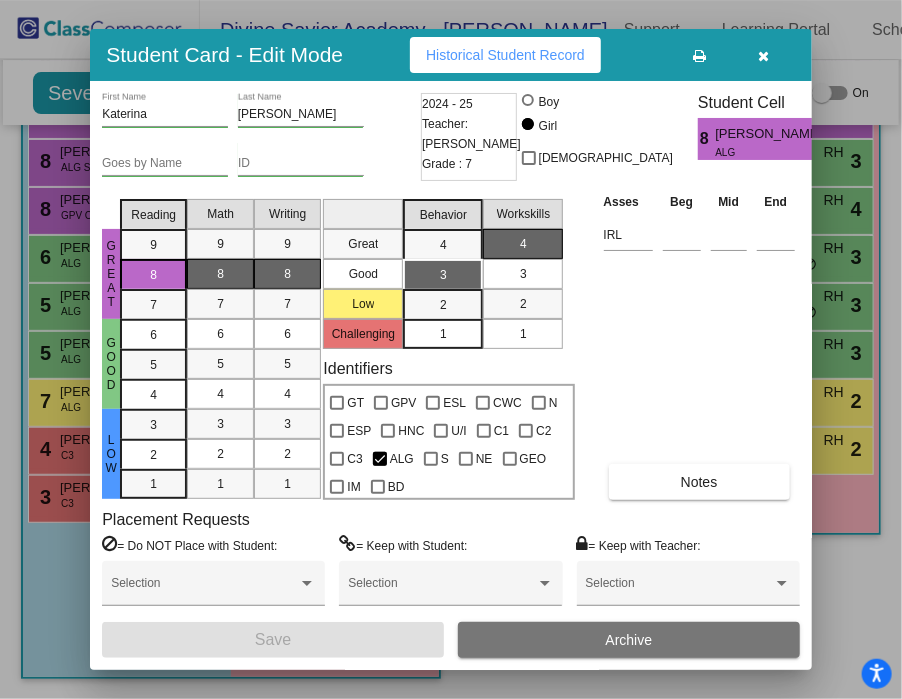 click at bounding box center [431, 459] 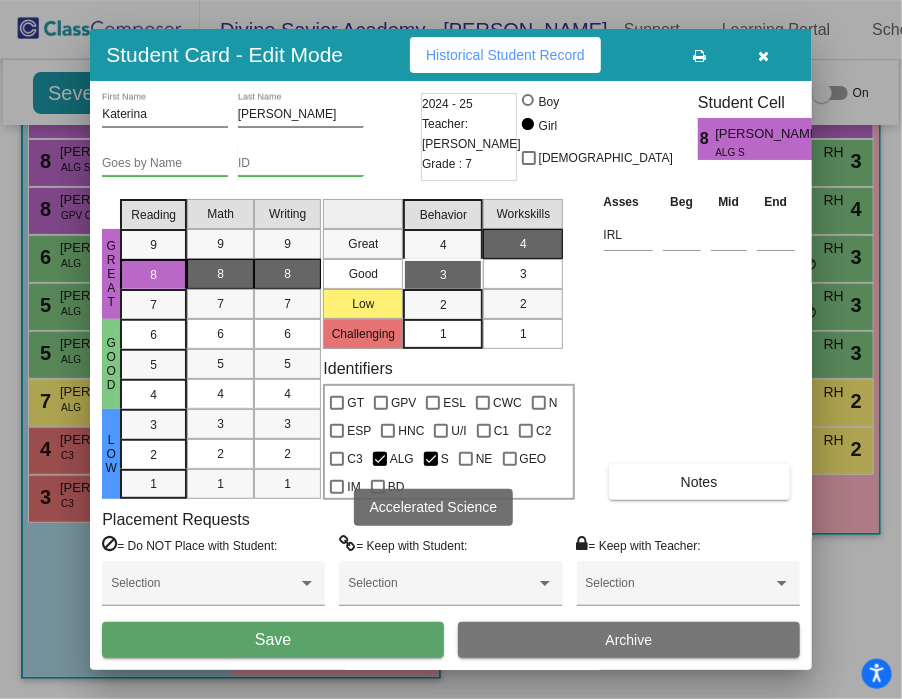 click on "Save" at bounding box center (273, 640) 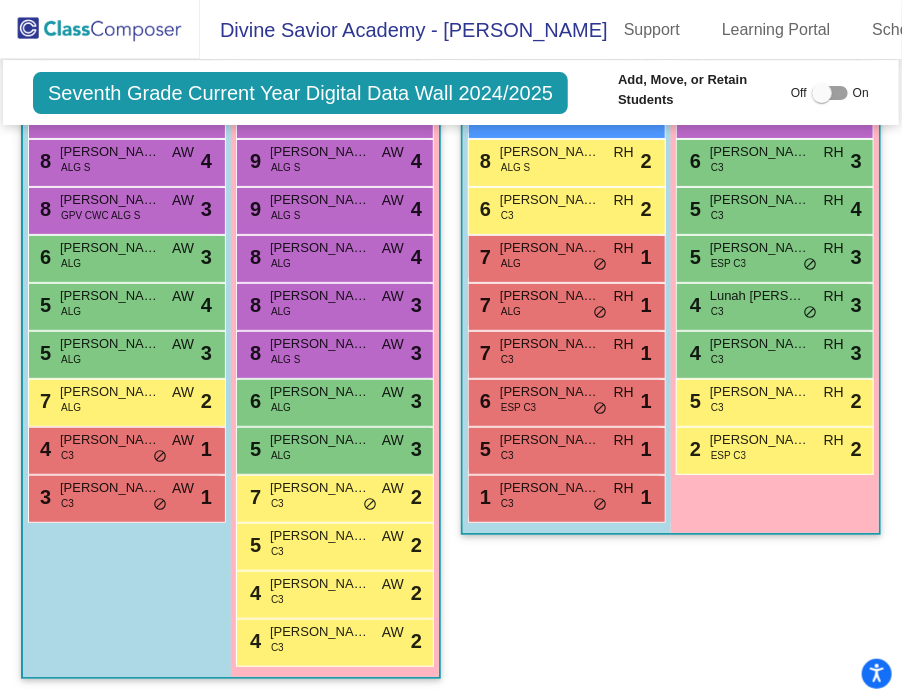 scroll, scrollTop: 2695, scrollLeft: 0, axis: vertical 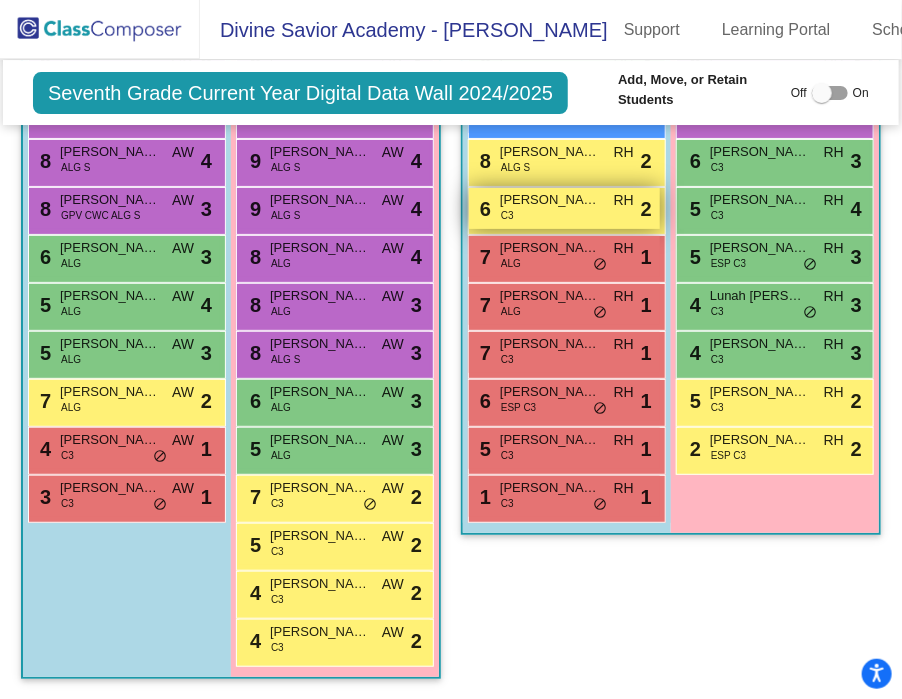 click on "6 [PERSON_NAME] C3 RH lock do_not_disturb_alt 2" at bounding box center (564, 208) 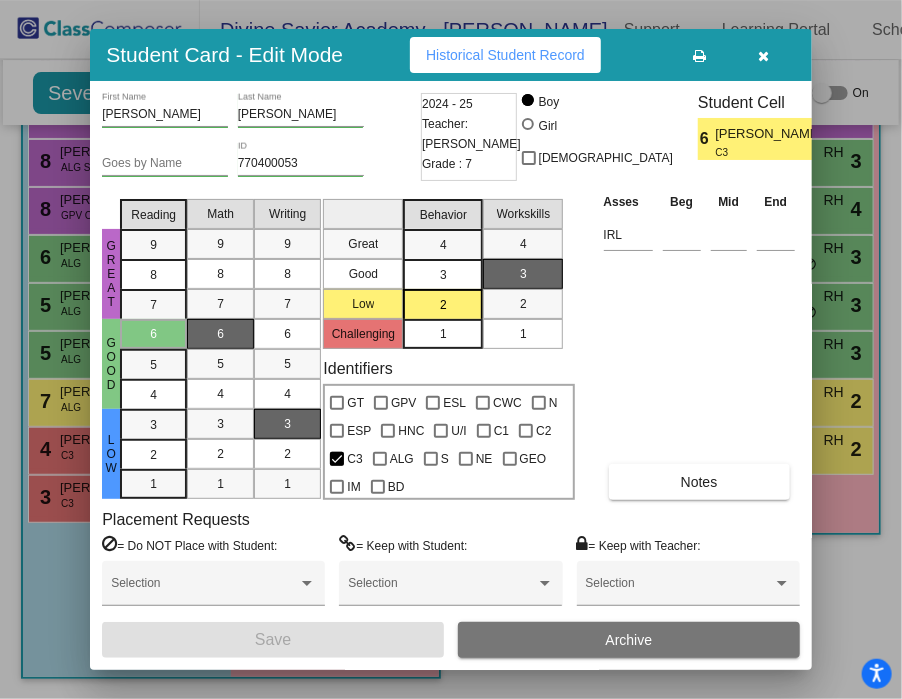 click at bounding box center (431, 459) 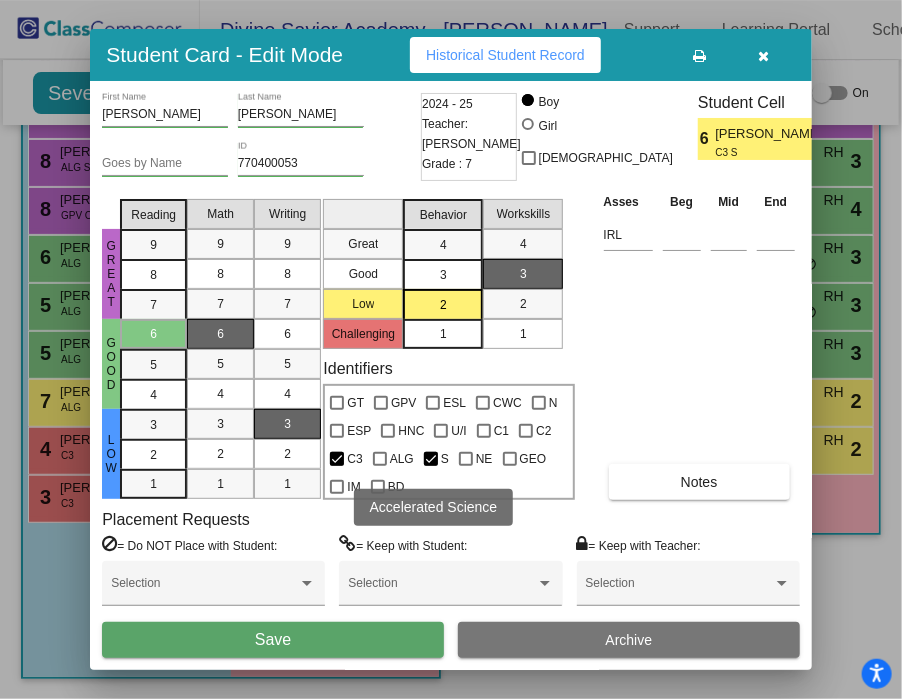 click on "Save" at bounding box center [273, 640] 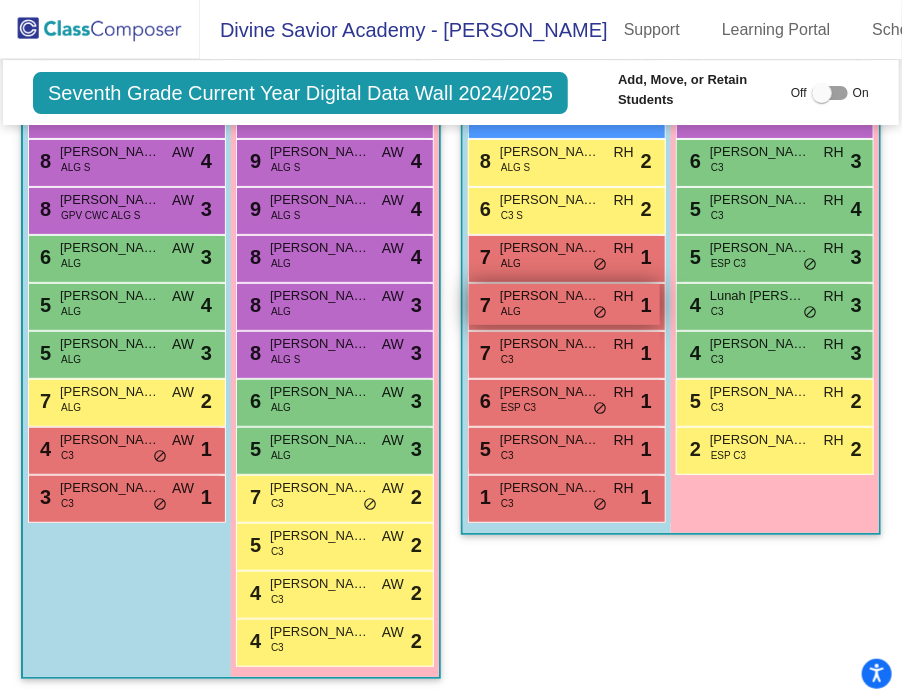 click on "7 [PERSON_NAME] ALG RH lock do_not_disturb_alt 1" at bounding box center [564, 304] 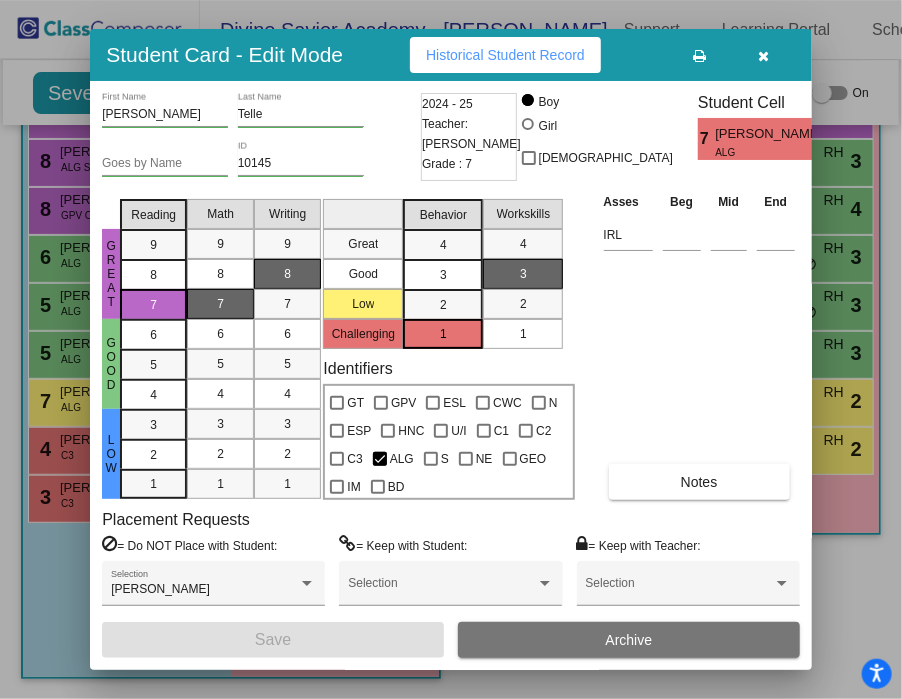 click at bounding box center (431, 459) 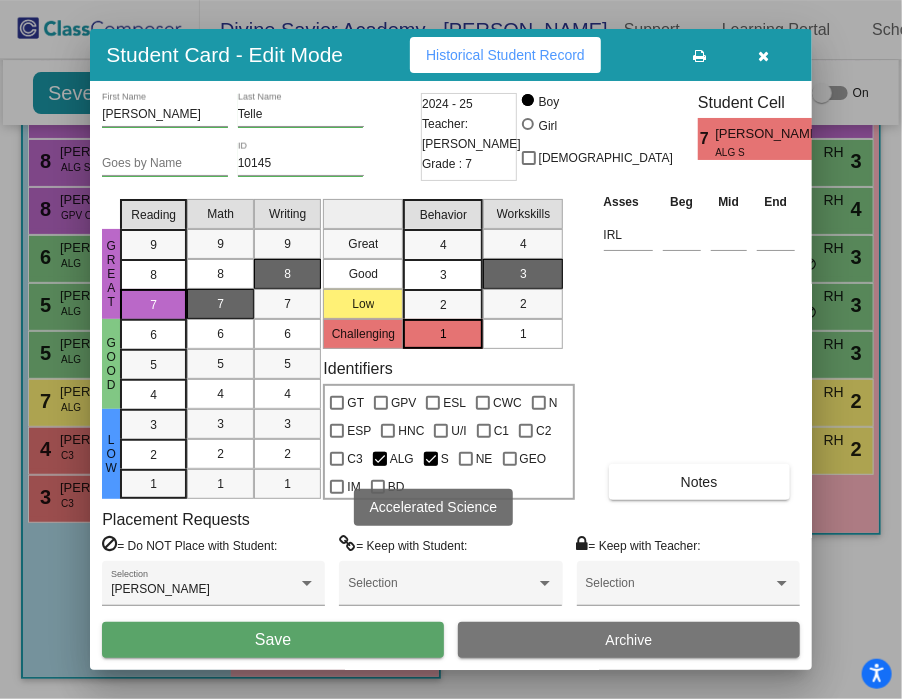 click on "Save" at bounding box center [273, 640] 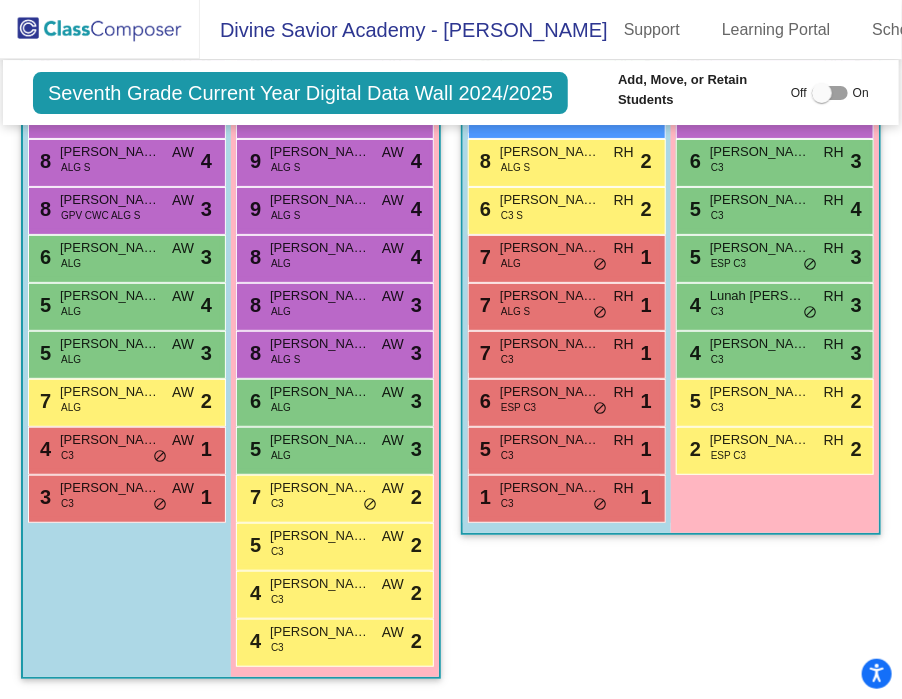 scroll, scrollTop: 604, scrollLeft: 0, axis: vertical 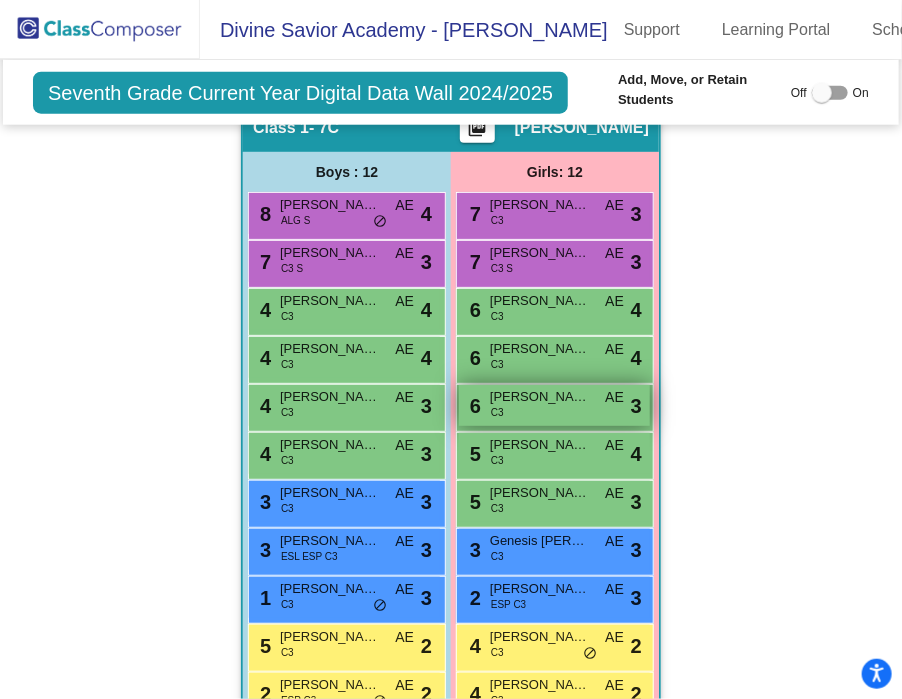 click on "[PERSON_NAME]" at bounding box center [540, 397] 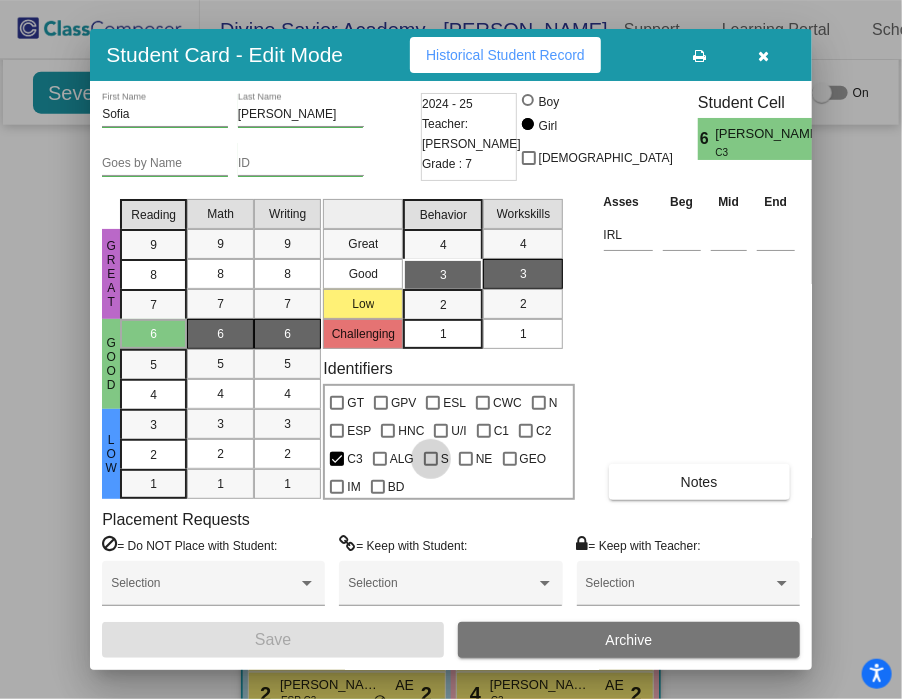 click at bounding box center (431, 459) 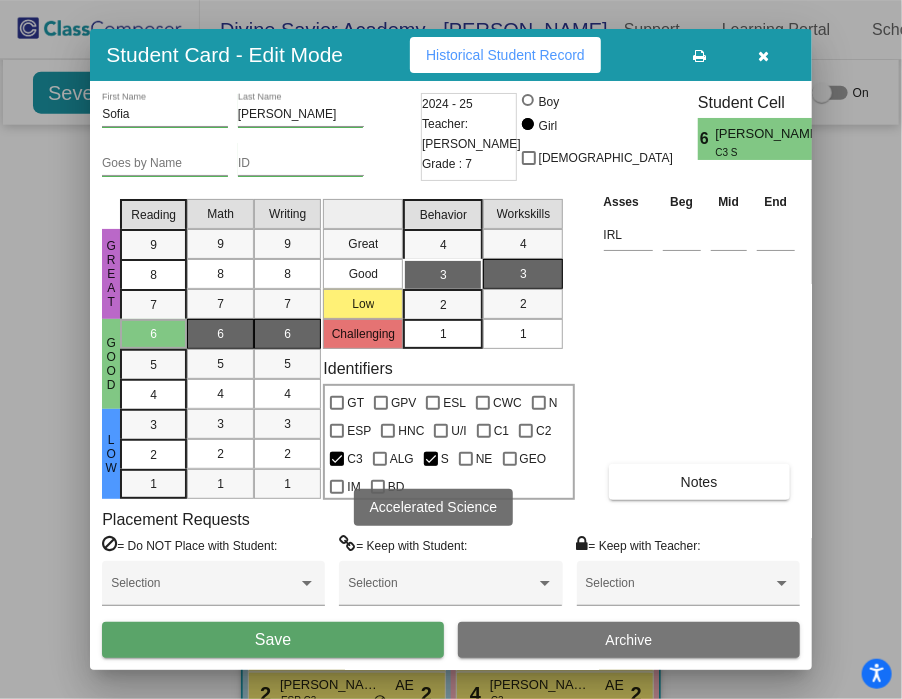 click on "Save" at bounding box center [273, 640] 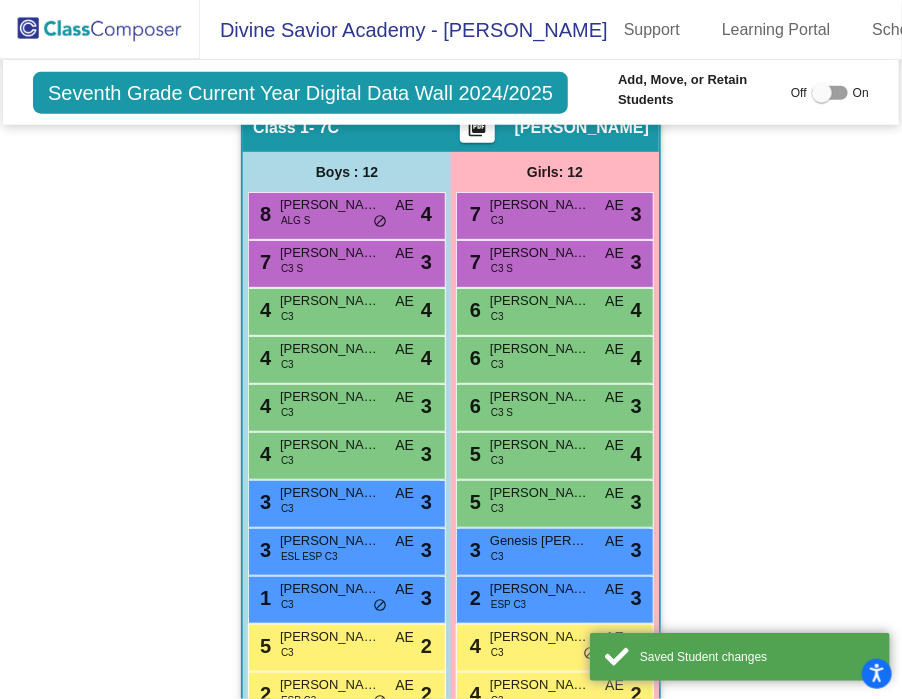 scroll, scrollTop: 1204, scrollLeft: 0, axis: vertical 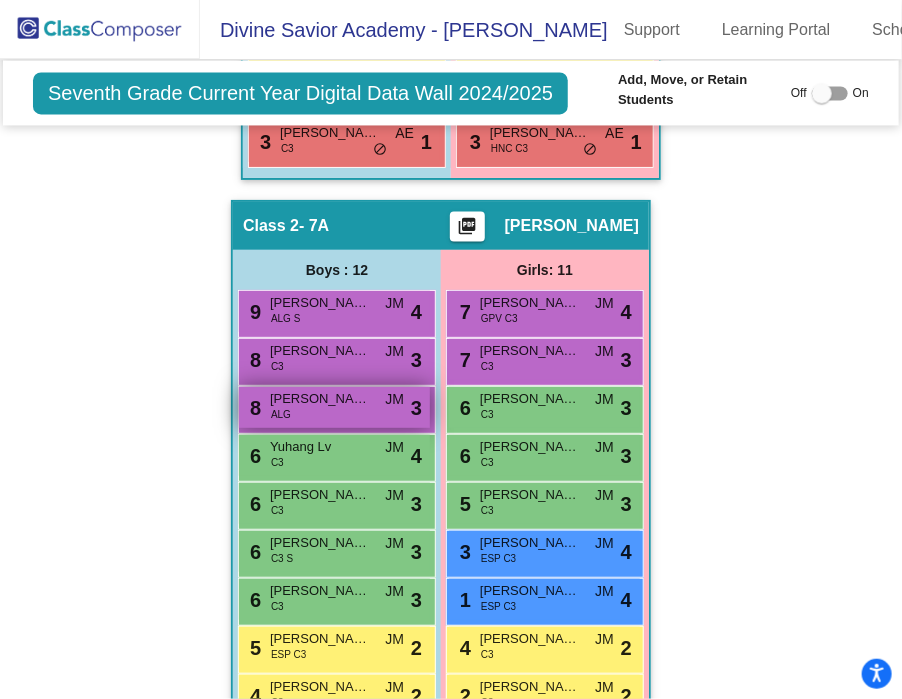 click on "[PERSON_NAME]" at bounding box center [320, 399] 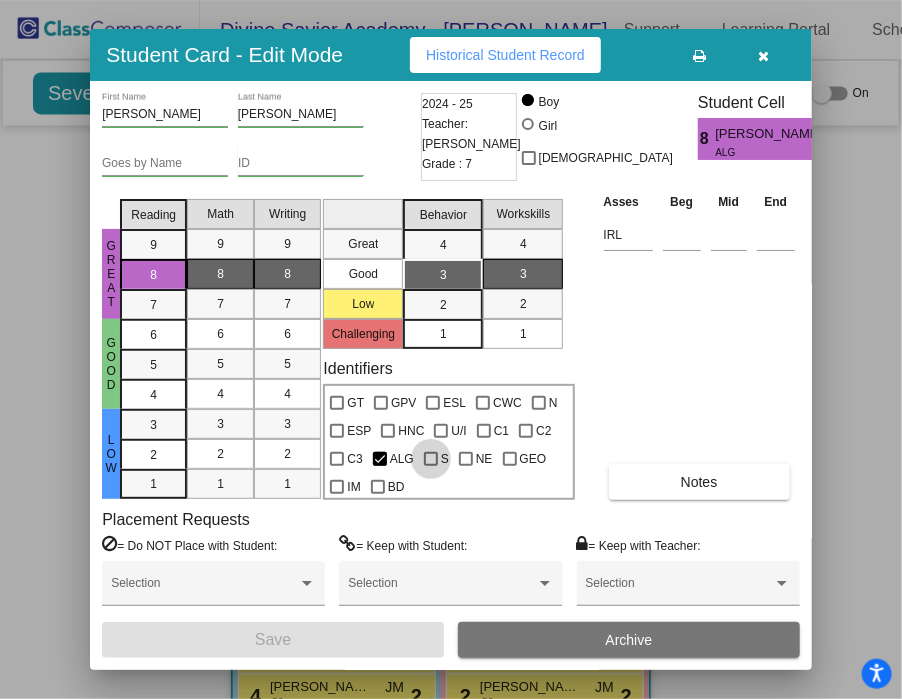 click at bounding box center (431, 459) 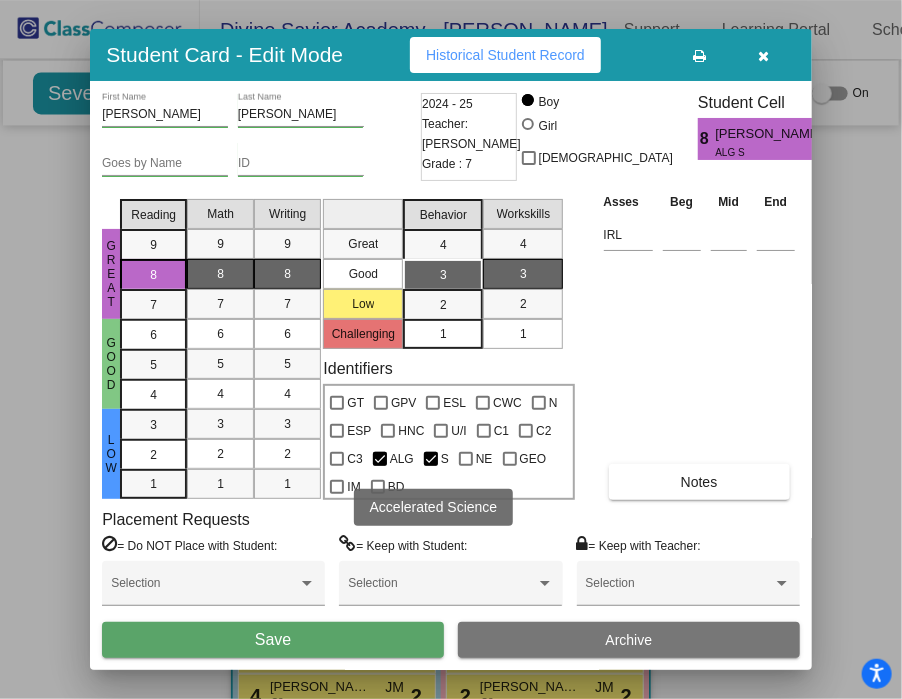 click on "Save" at bounding box center [273, 640] 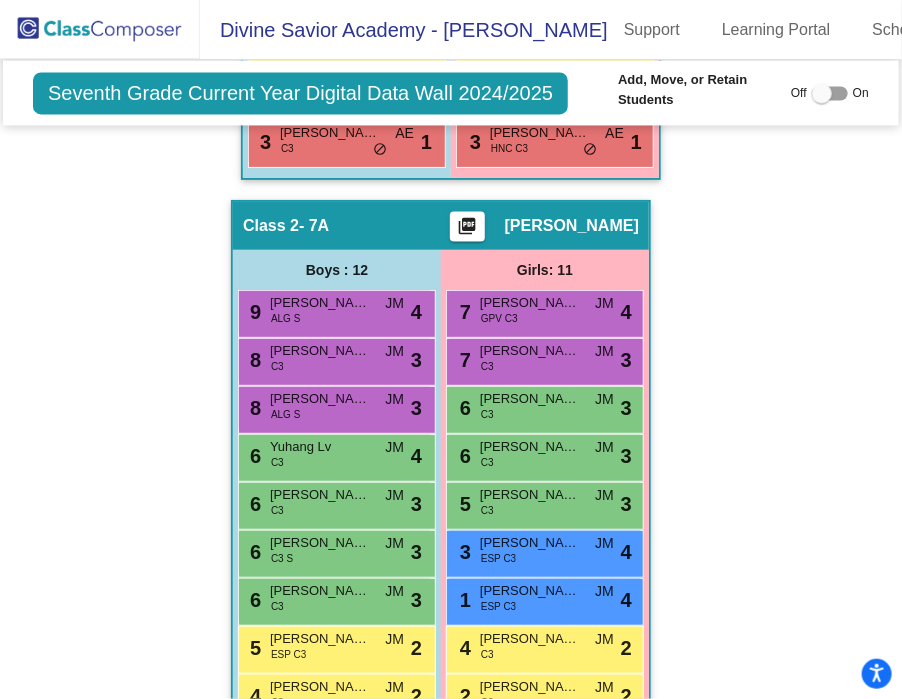 scroll, scrollTop: 1998, scrollLeft: 0, axis: vertical 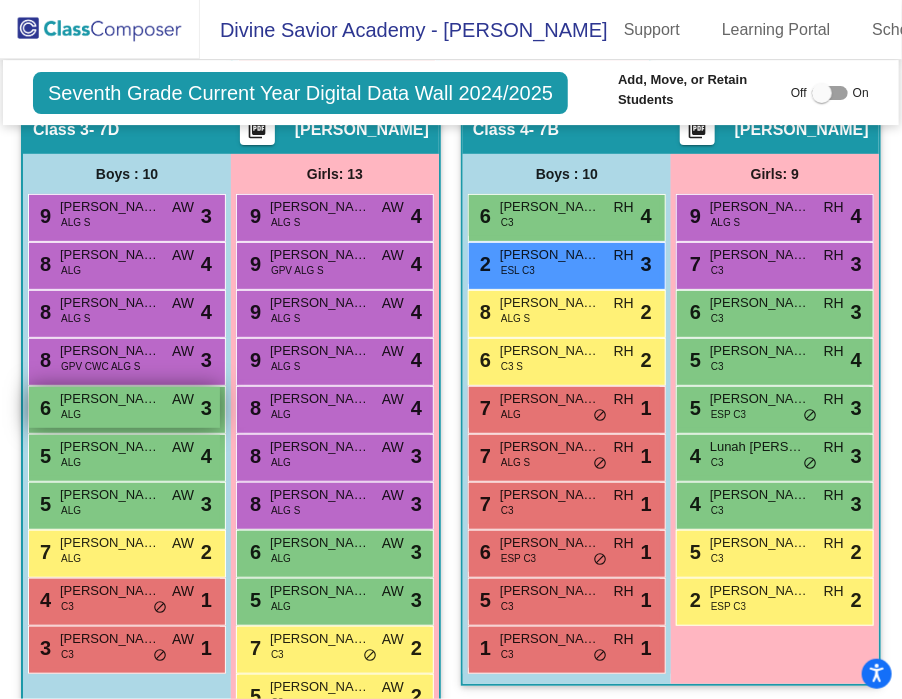 click on "6 [PERSON_NAME] ALG AW lock do_not_disturb_alt 3" at bounding box center (124, 407) 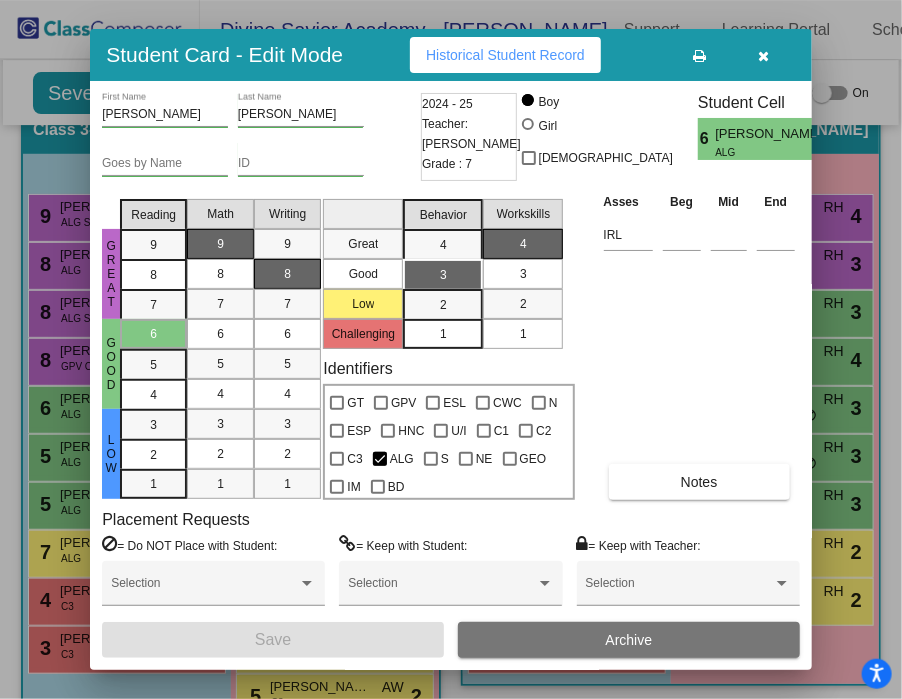 click at bounding box center [431, 459] 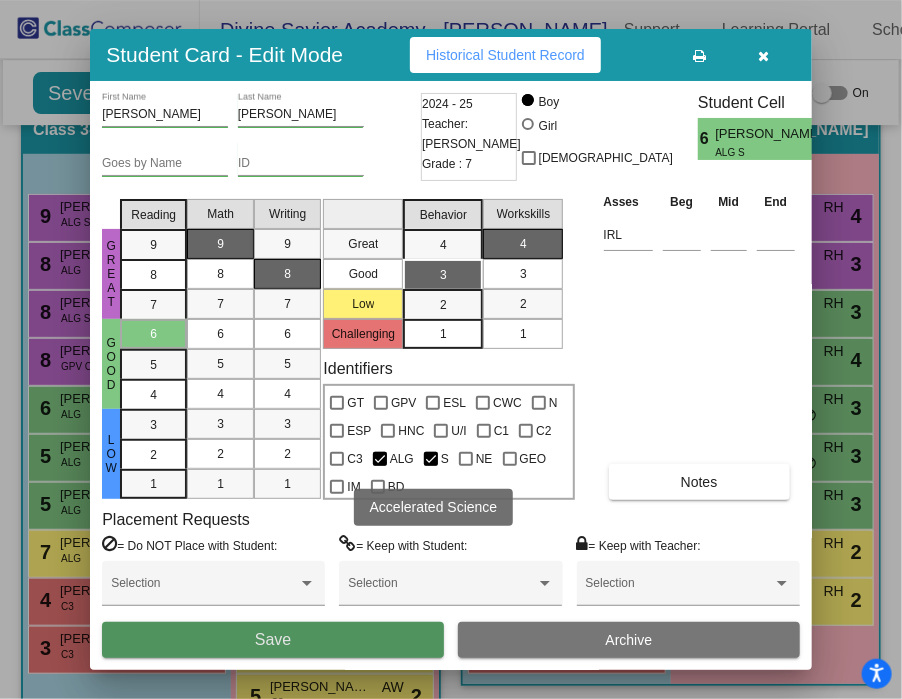 click on "Save" at bounding box center (273, 640) 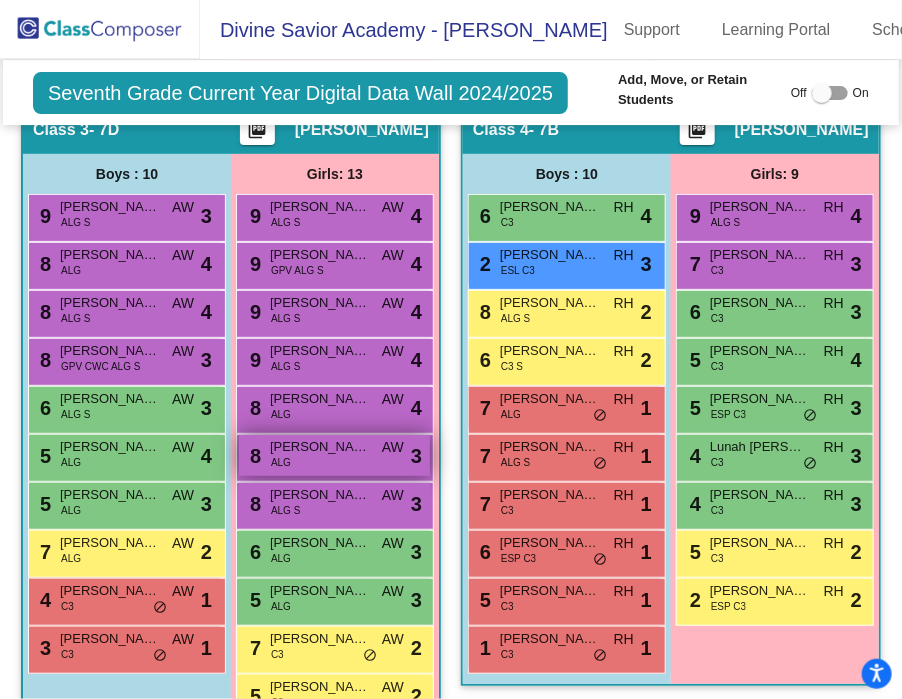 click on "8 [PERSON_NAME] ALG AW lock do_not_disturb_alt 3" at bounding box center (334, 455) 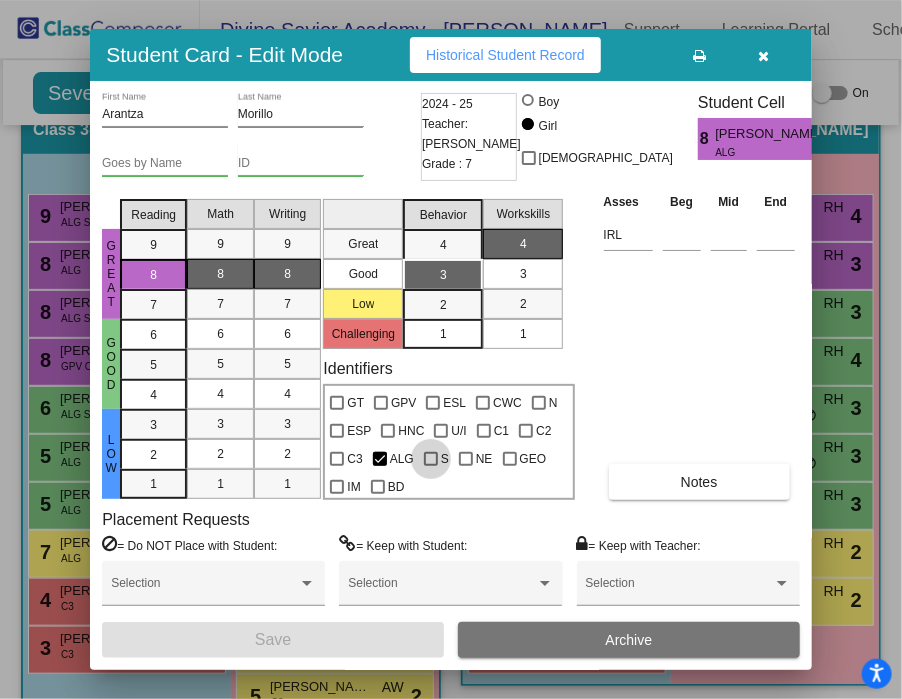 click at bounding box center [431, 459] 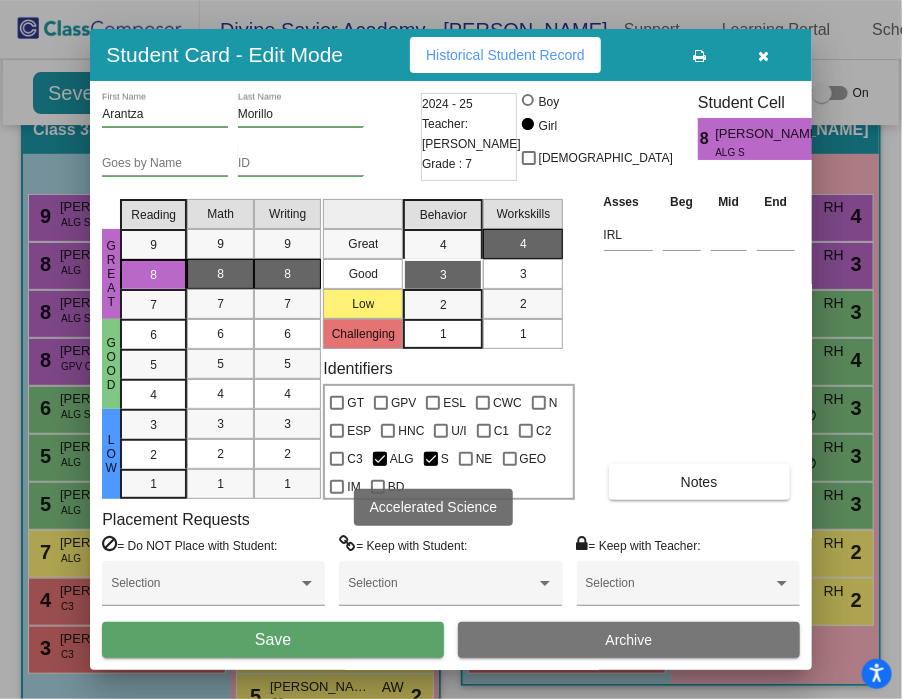 click on "Save" at bounding box center [273, 640] 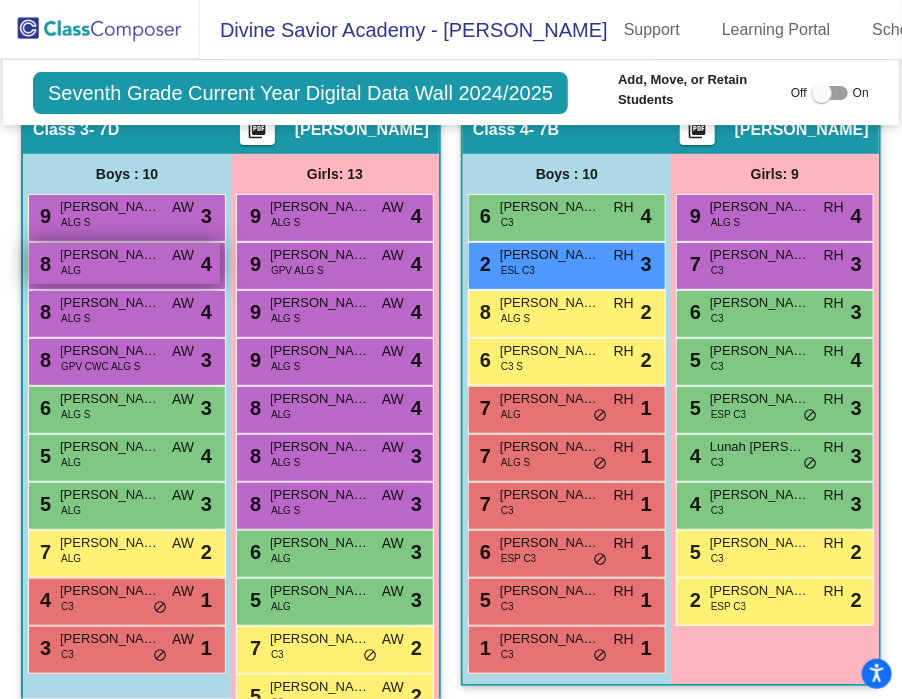 click on "8 [PERSON_NAME] ALG AW lock do_not_disturb_alt 4" at bounding box center (124, 263) 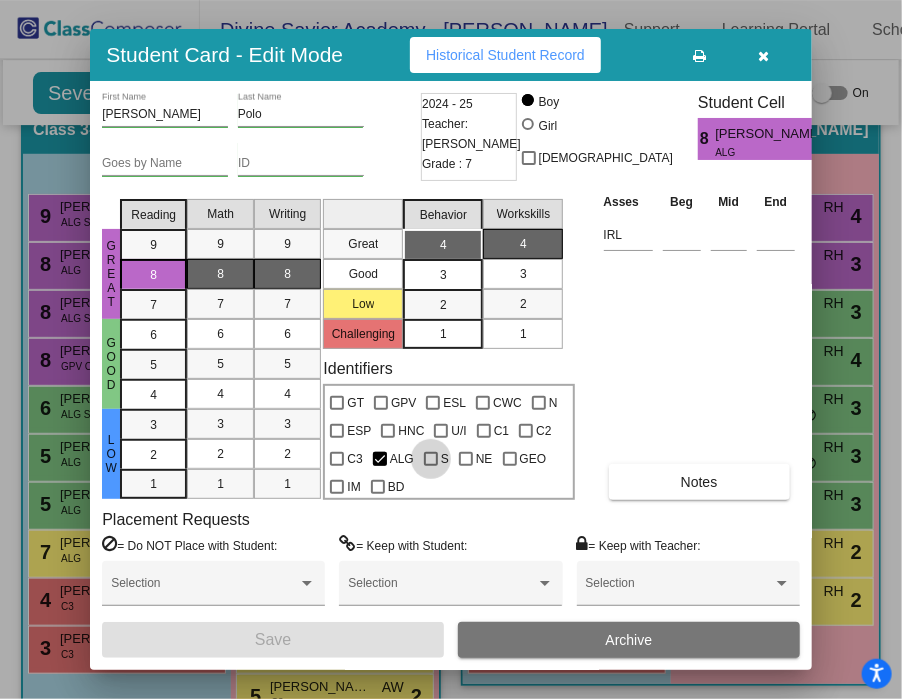 click at bounding box center (431, 459) 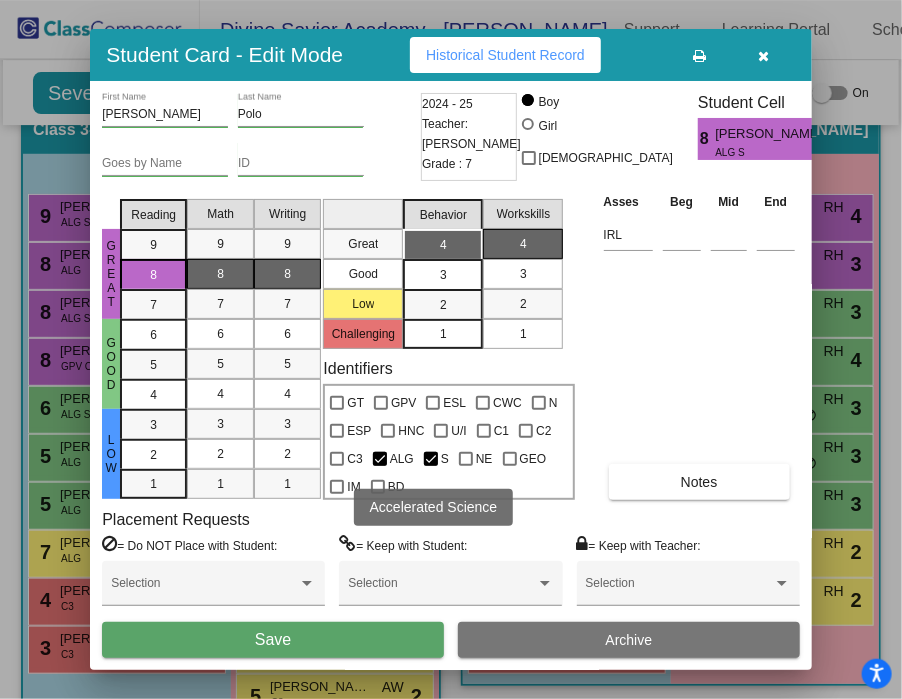 click on "Save" at bounding box center [273, 640] 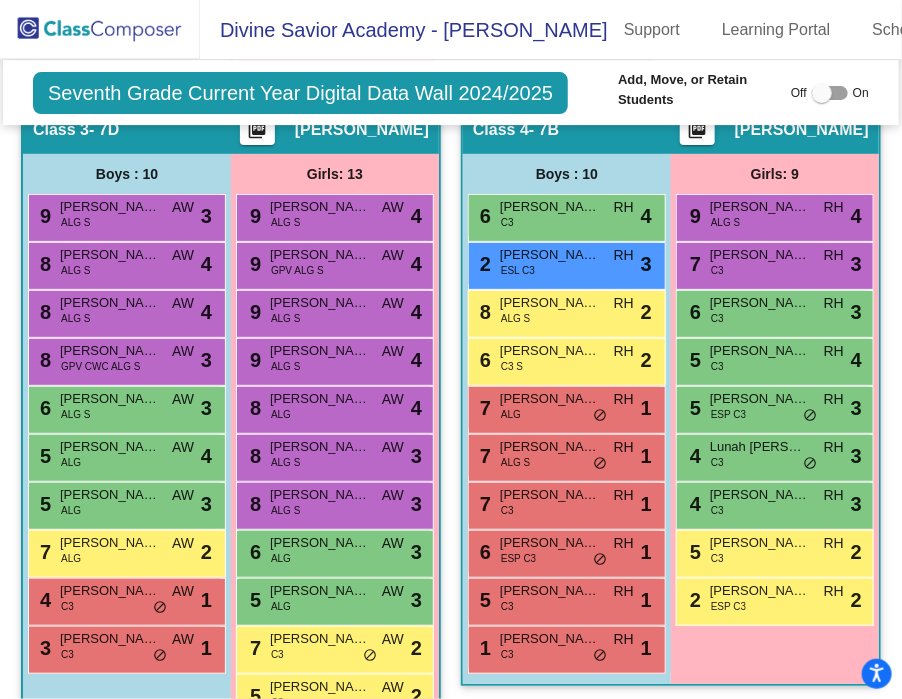 scroll, scrollTop: 892, scrollLeft: 0, axis: vertical 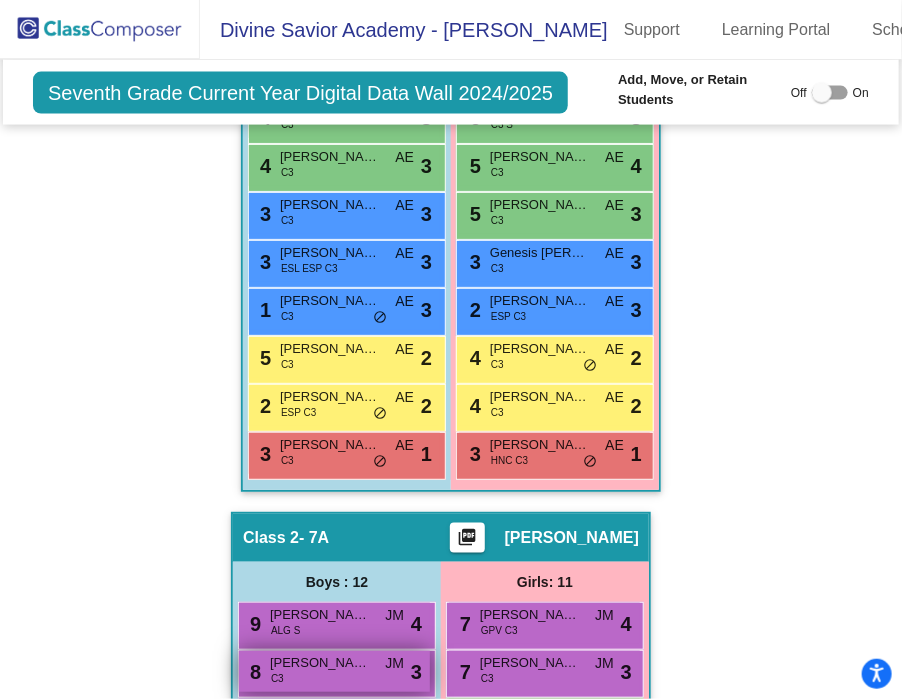 click on "[PERSON_NAME]" at bounding box center [320, 663] 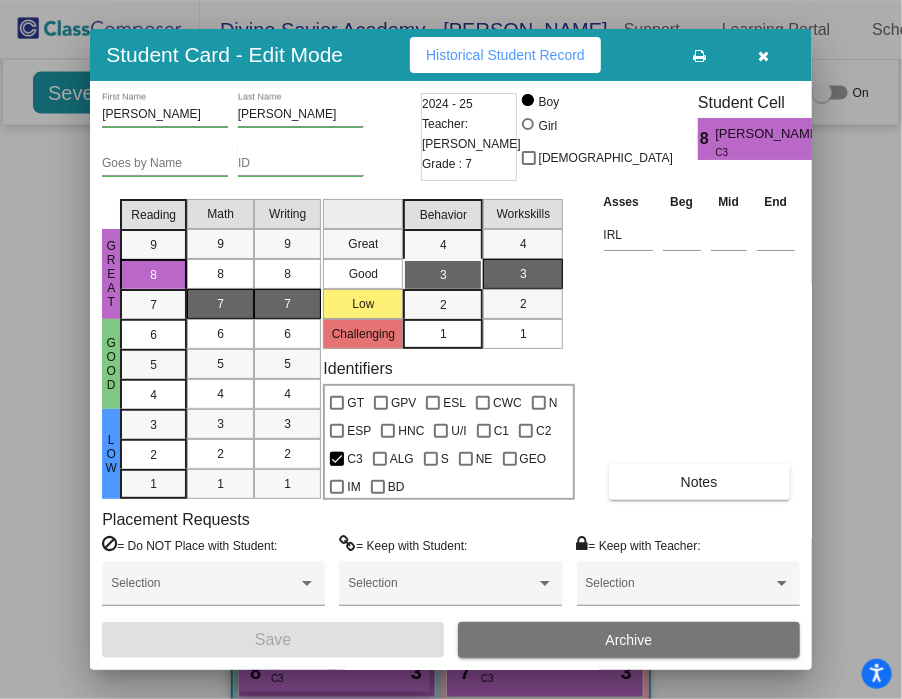 click at bounding box center [431, 459] 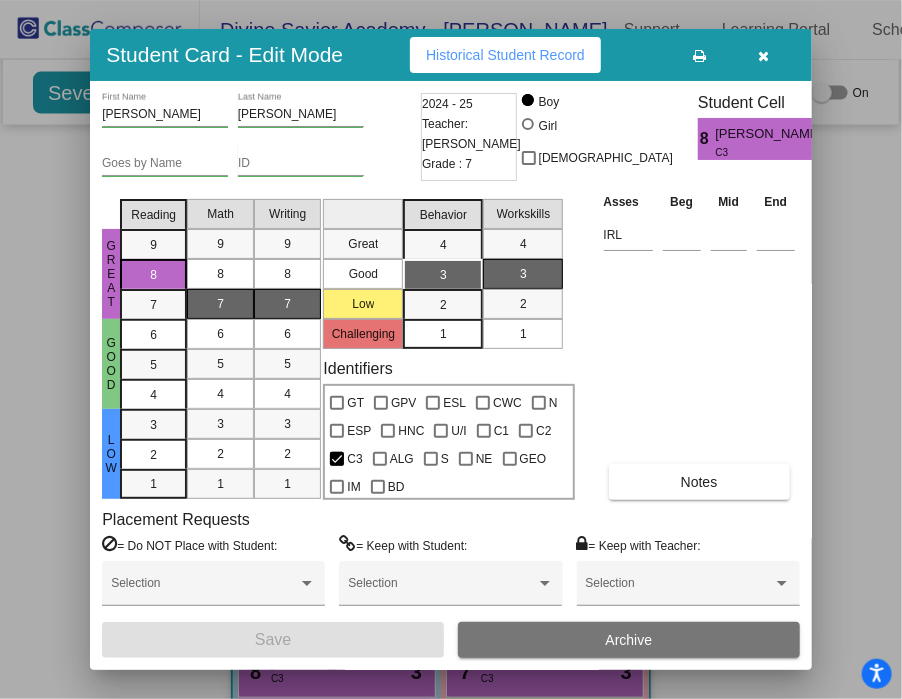 click on "S" at bounding box center [430, 466] 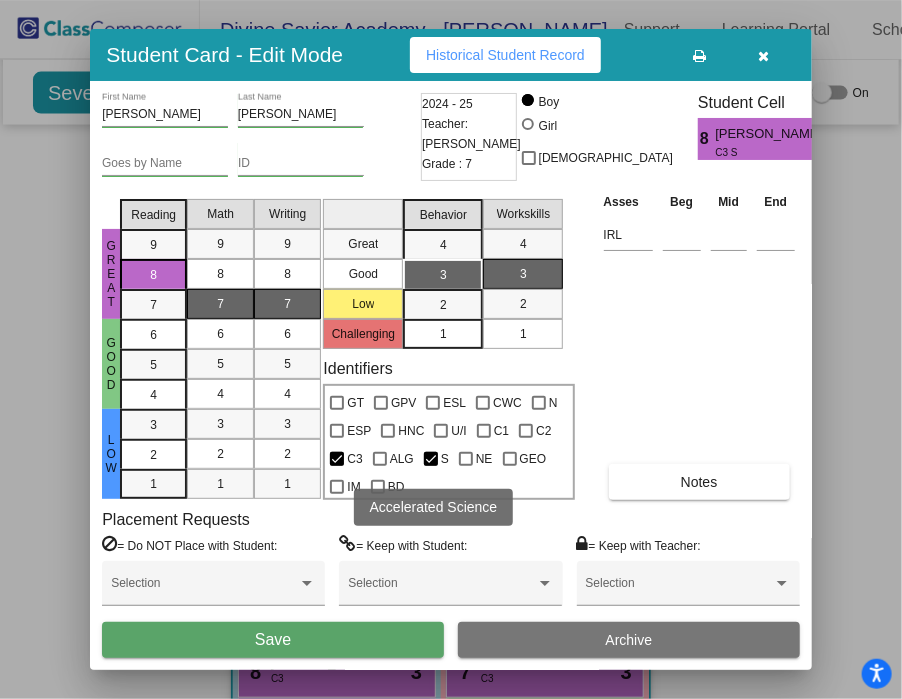 click on "Save" at bounding box center (273, 640) 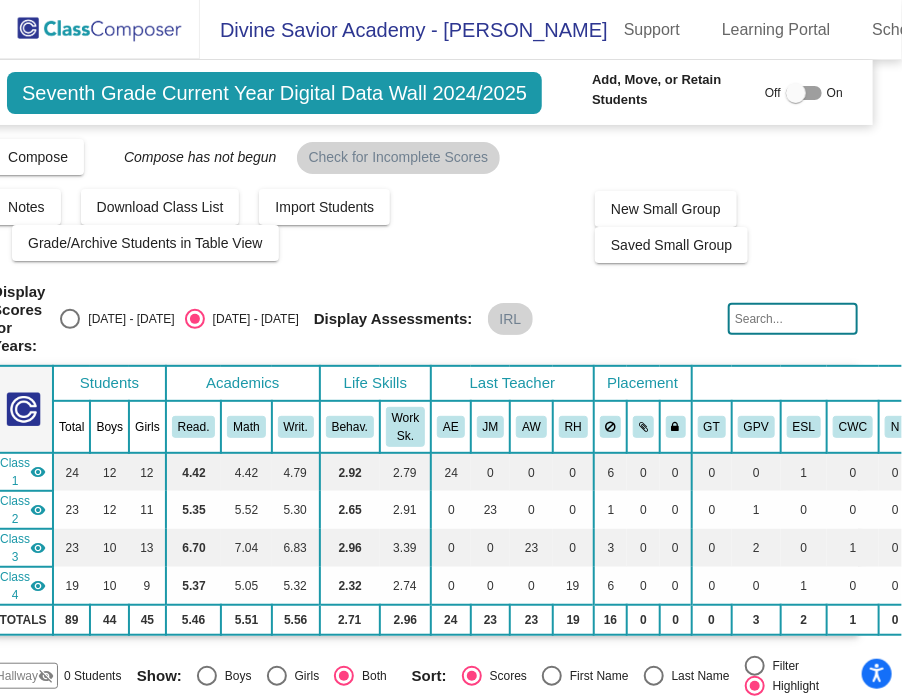 scroll, scrollTop: 0, scrollLeft: 0, axis: both 